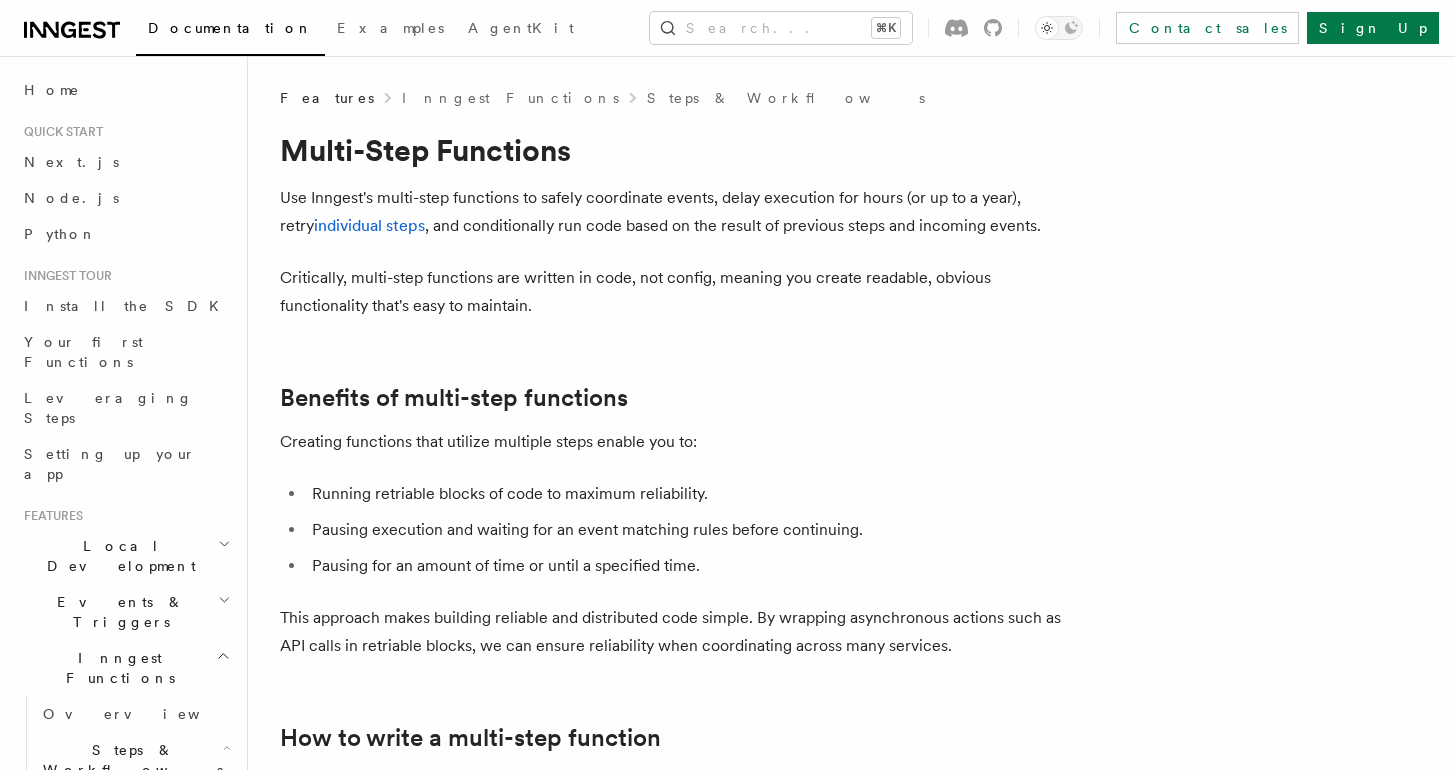 scroll, scrollTop: 2770, scrollLeft: 0, axis: vertical 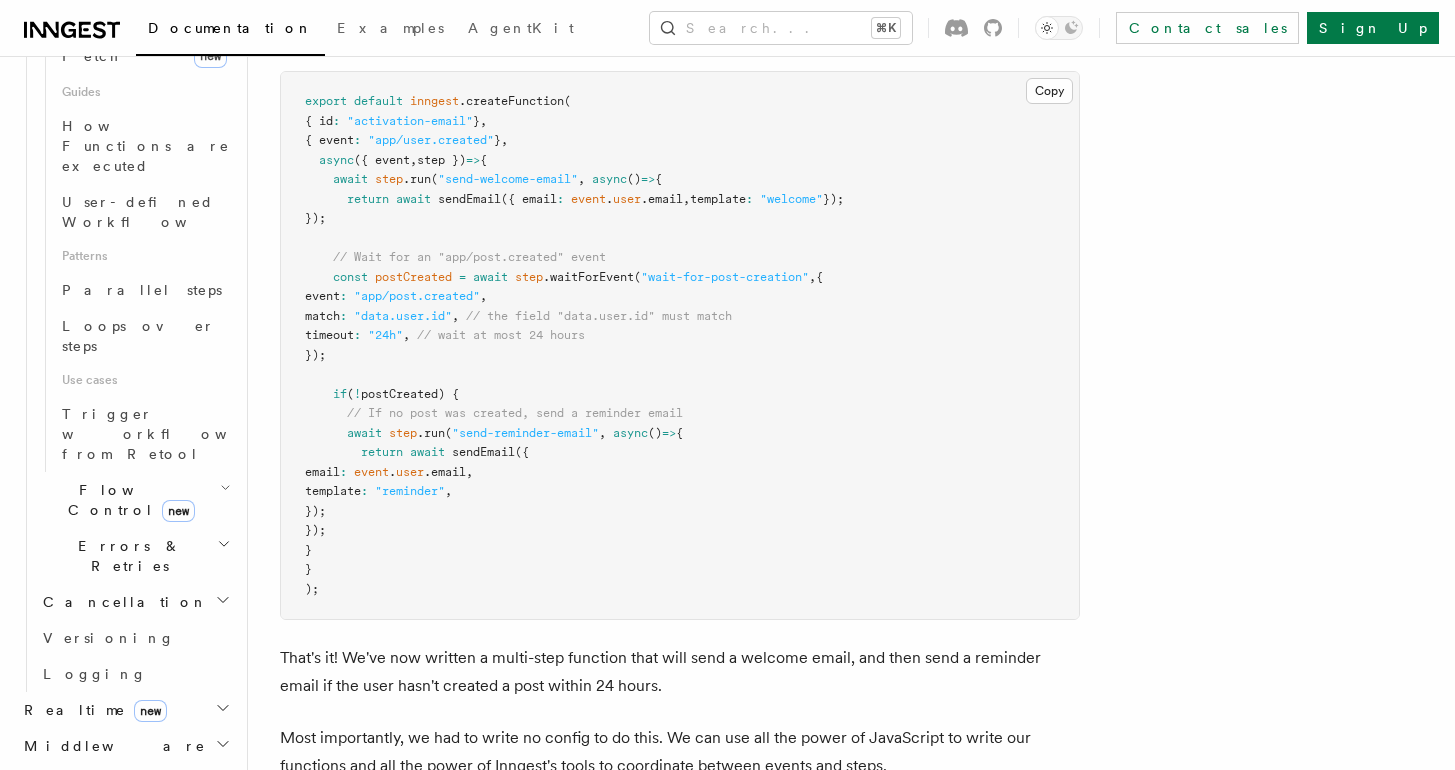 click on "Errors & Retries" at bounding box center [126, 556] 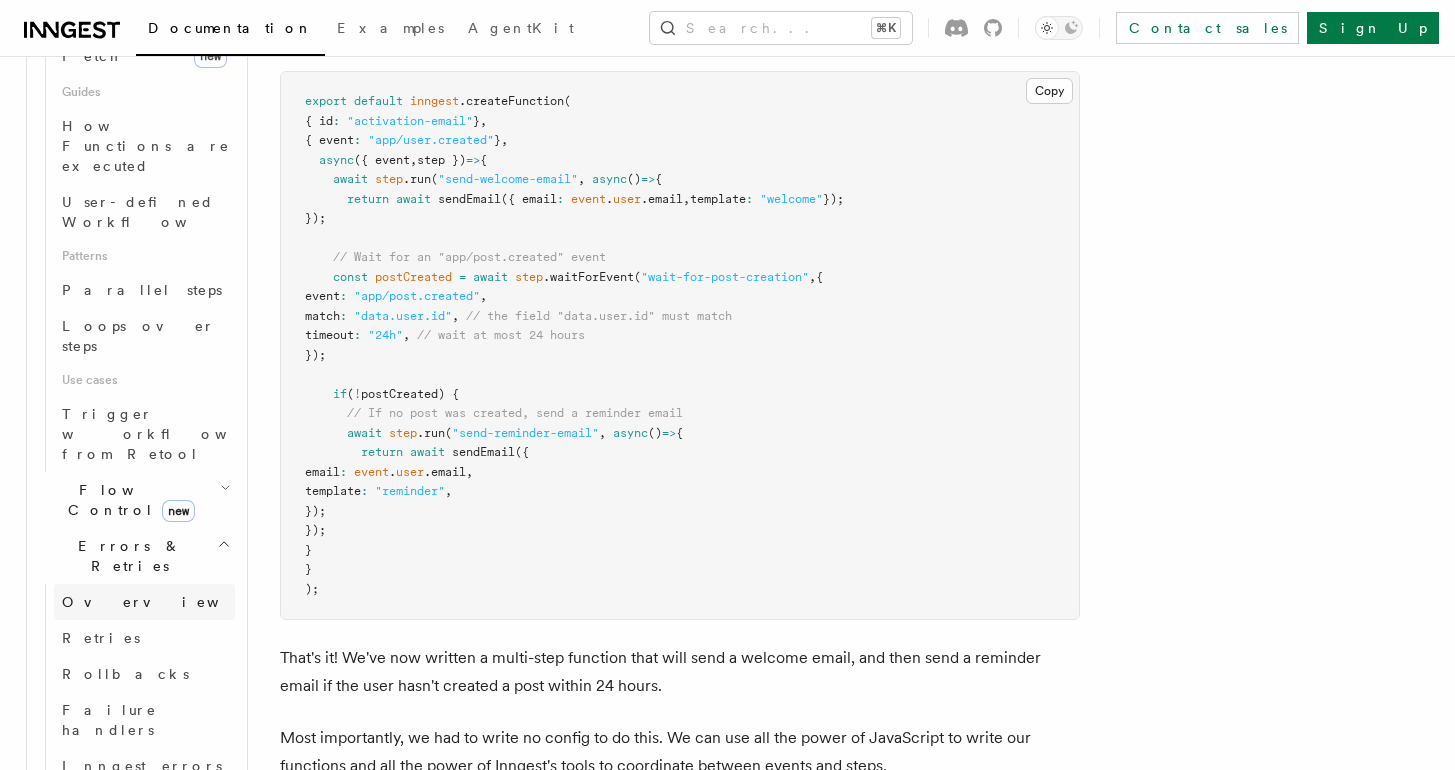 click on "Overview" at bounding box center [165, 602] 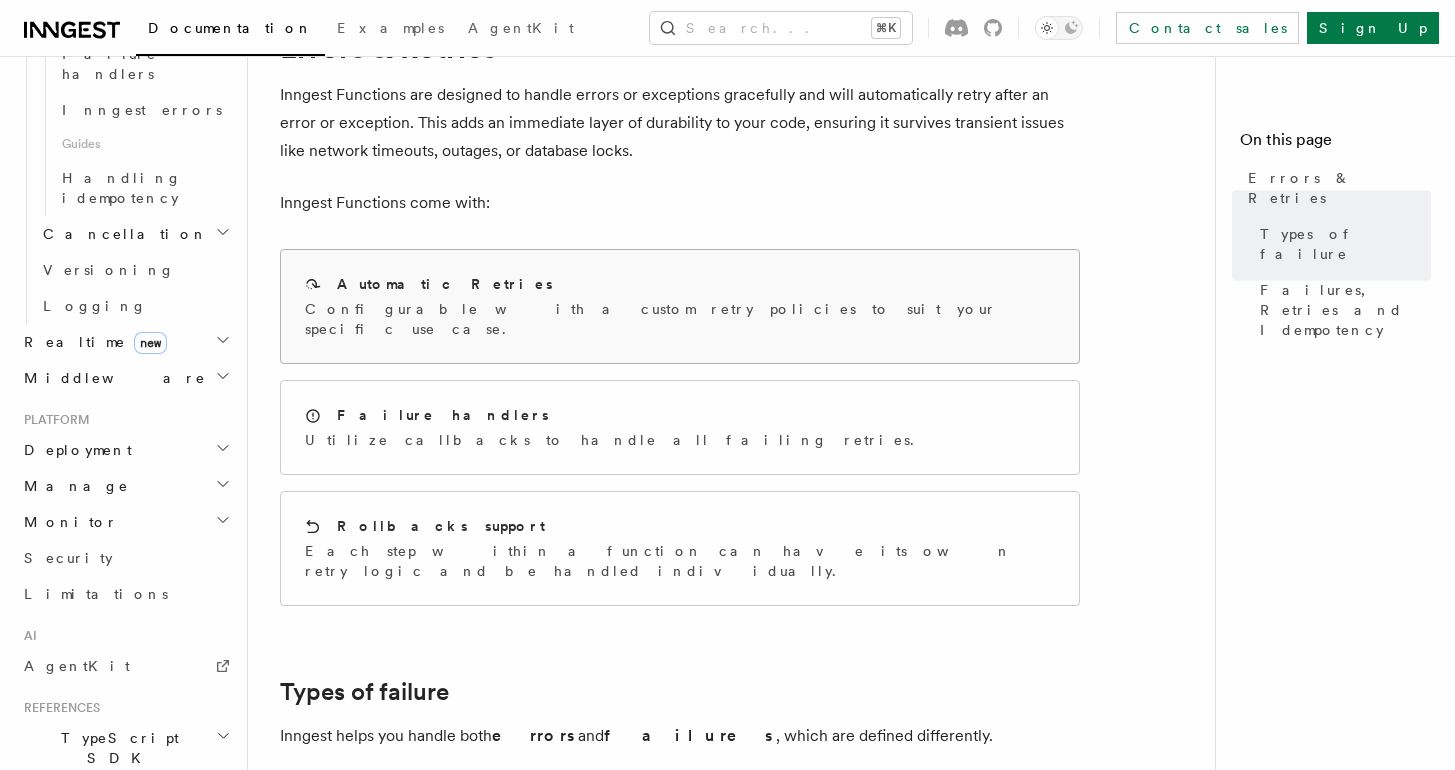 scroll, scrollTop: 0, scrollLeft: 0, axis: both 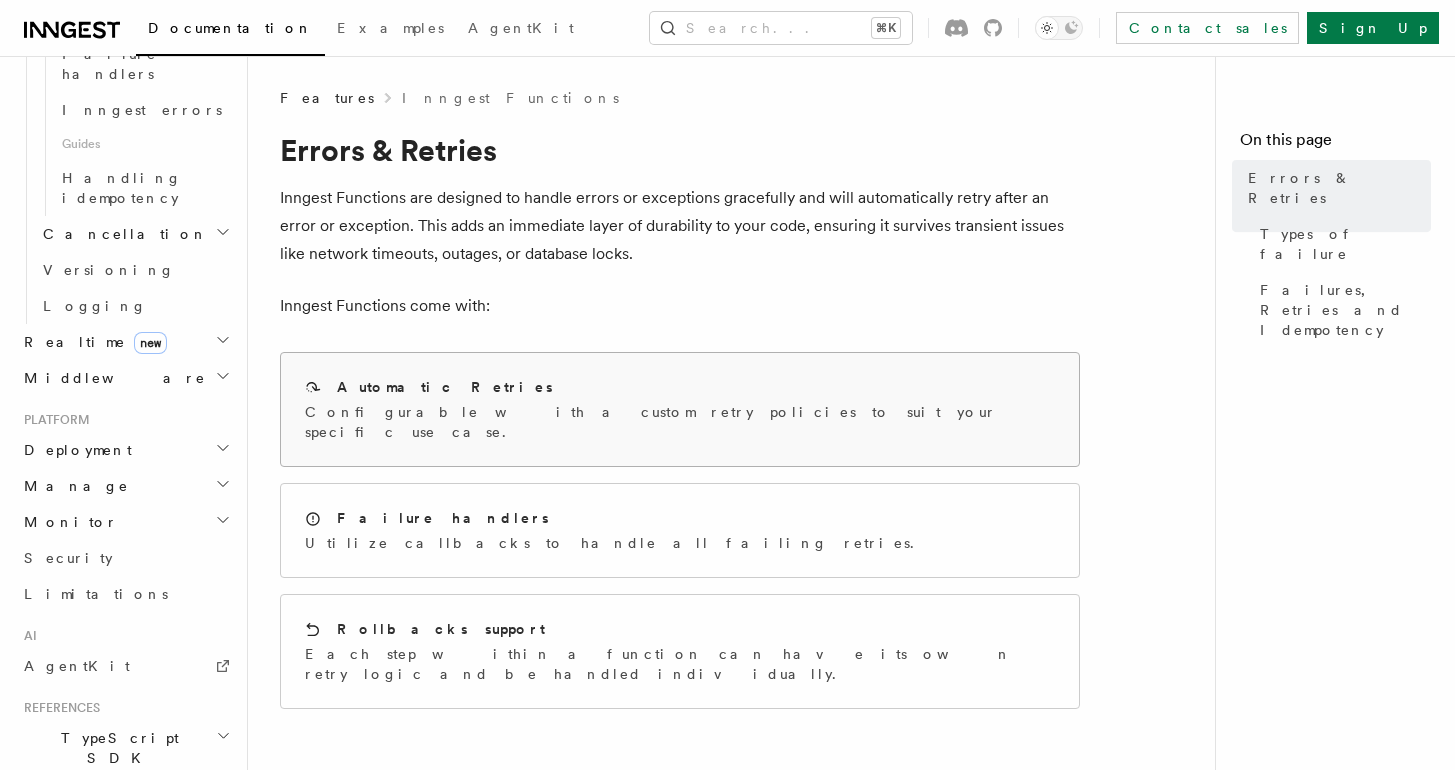 click on "Automatic Retries" at bounding box center [680, 387] 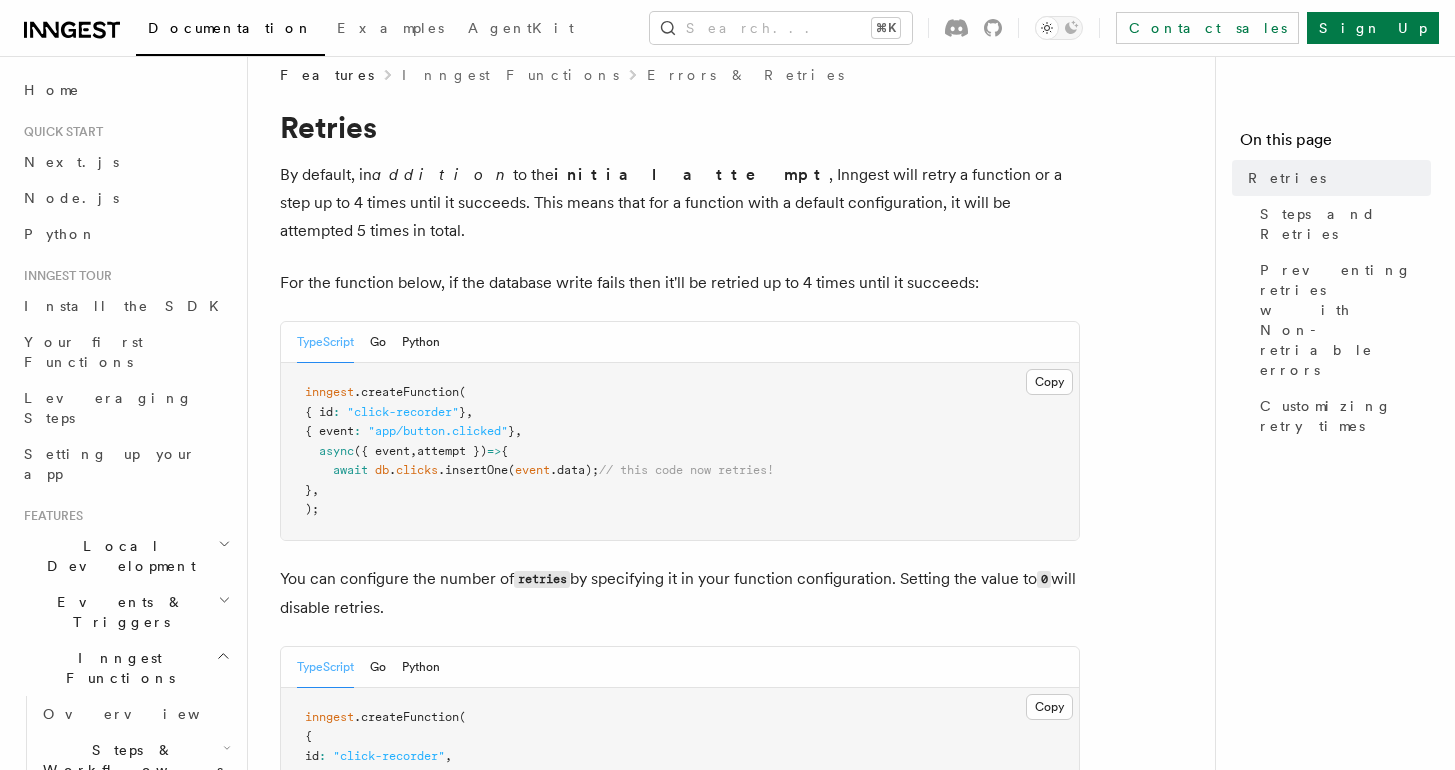 scroll, scrollTop: 43, scrollLeft: 0, axis: vertical 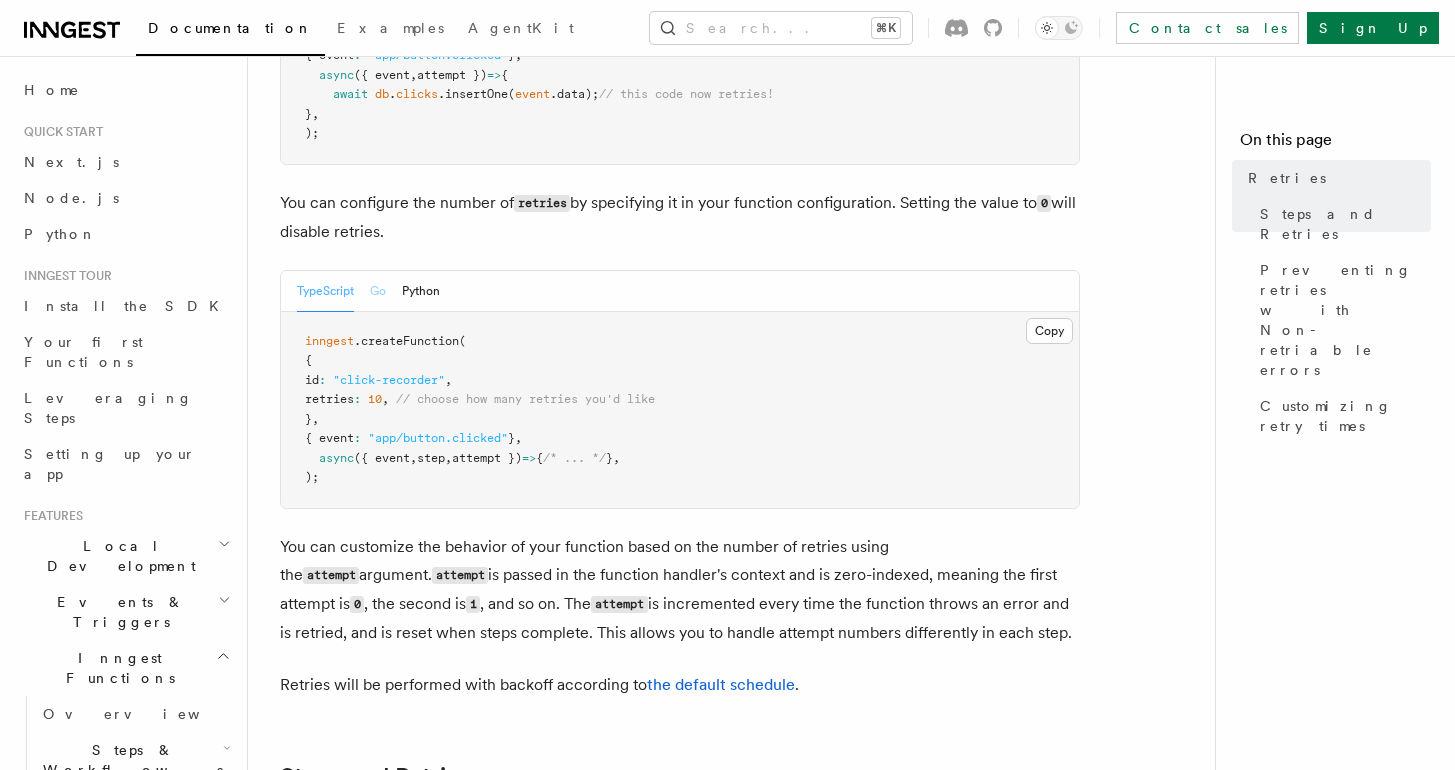 click on "Go" at bounding box center (378, 291) 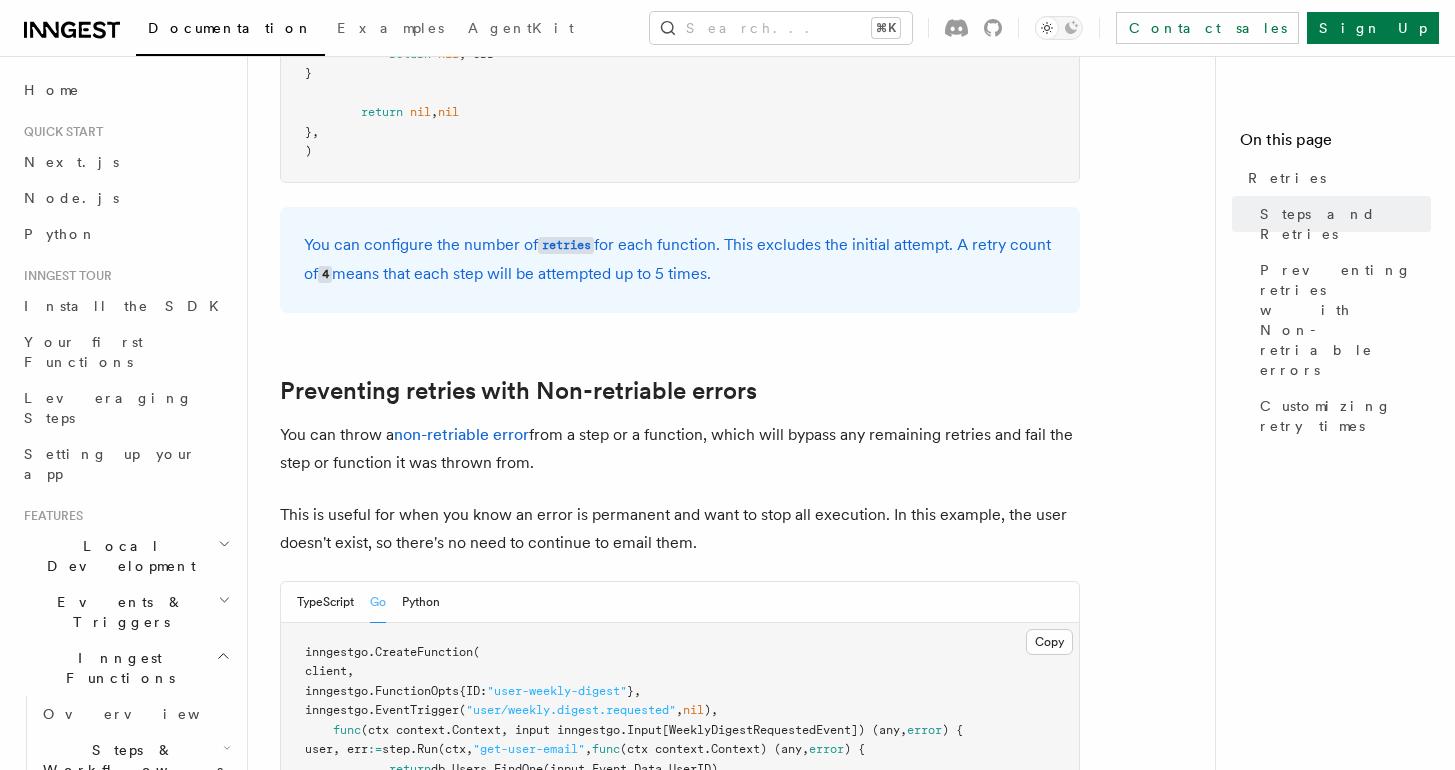 scroll, scrollTop: 2217, scrollLeft: 0, axis: vertical 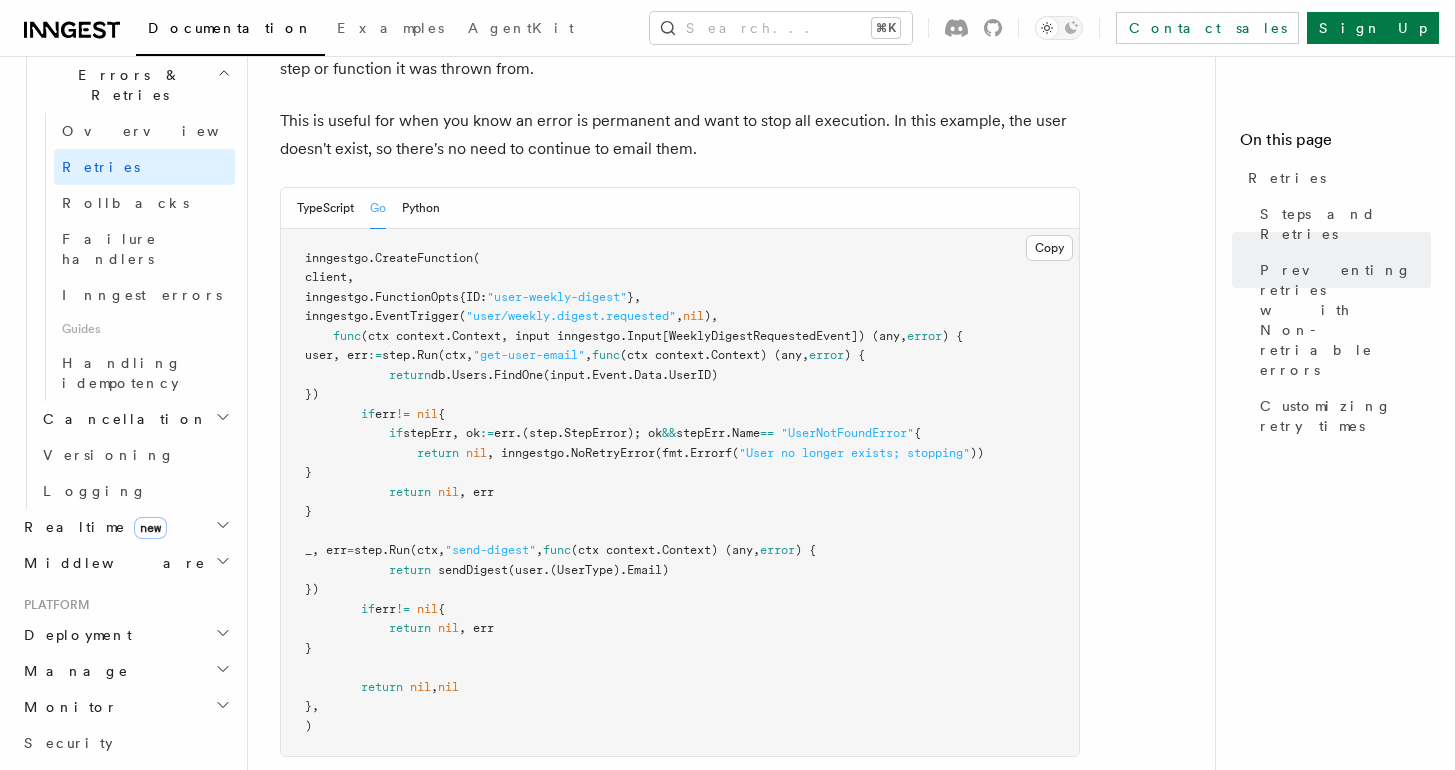 click on "Deployment" at bounding box center (125, 635) 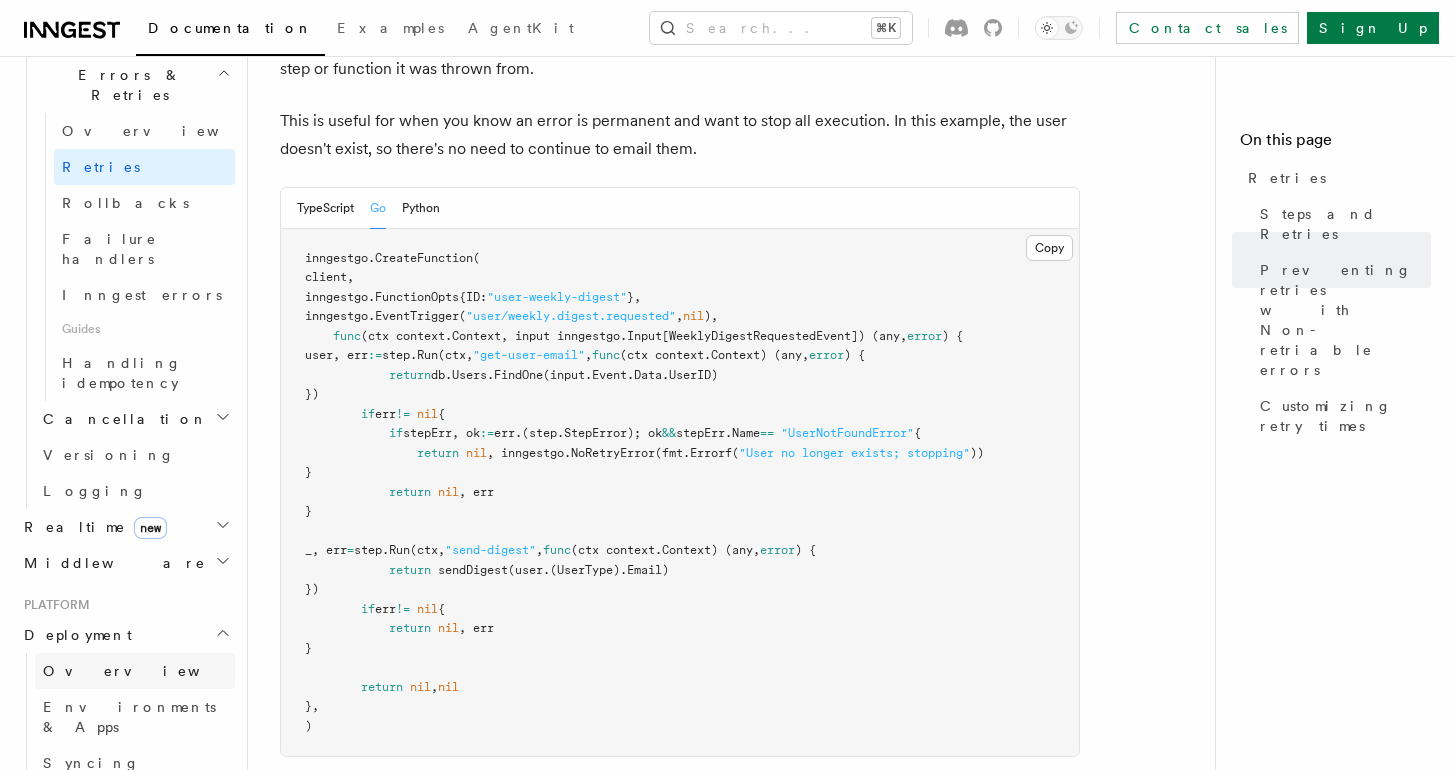 click on "Overview" at bounding box center (135, 671) 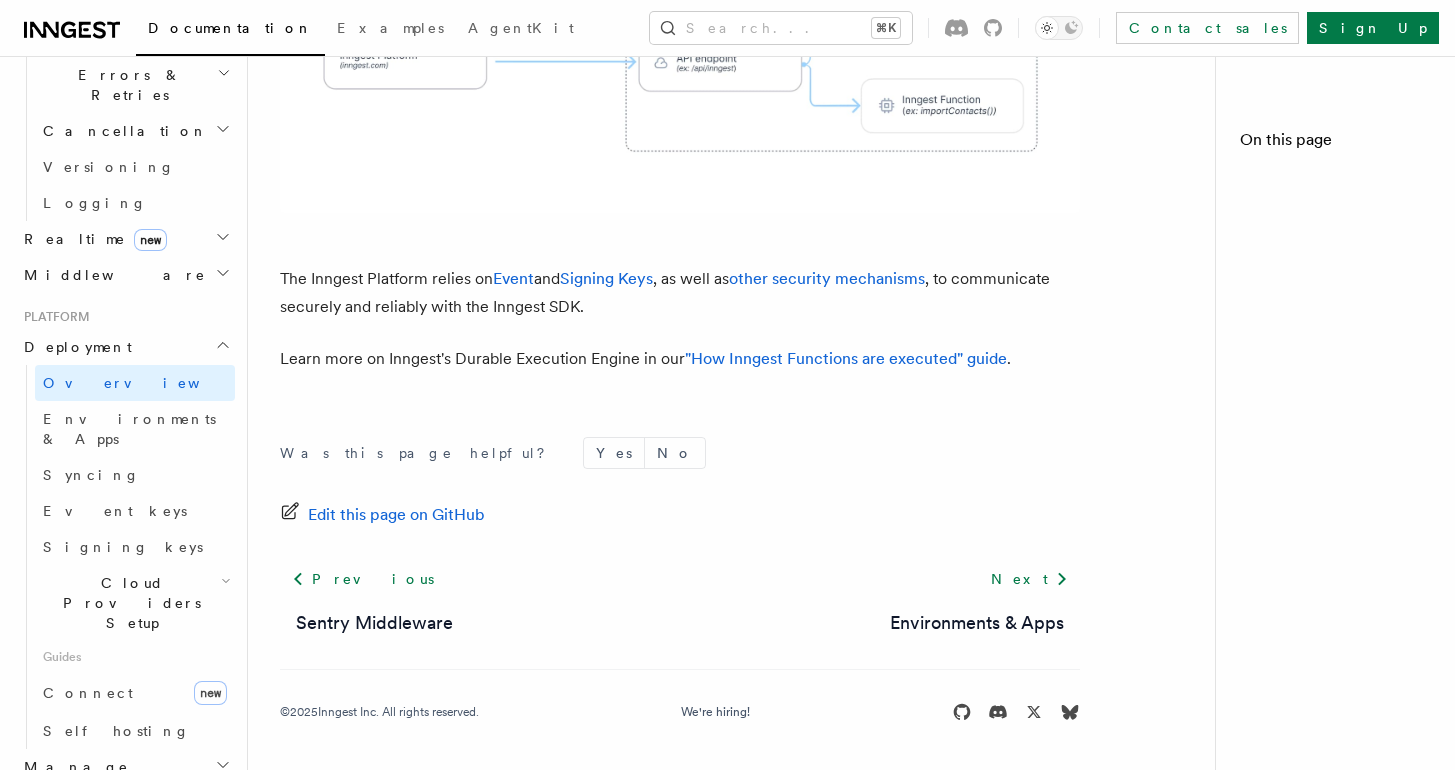 scroll, scrollTop: 0, scrollLeft: 0, axis: both 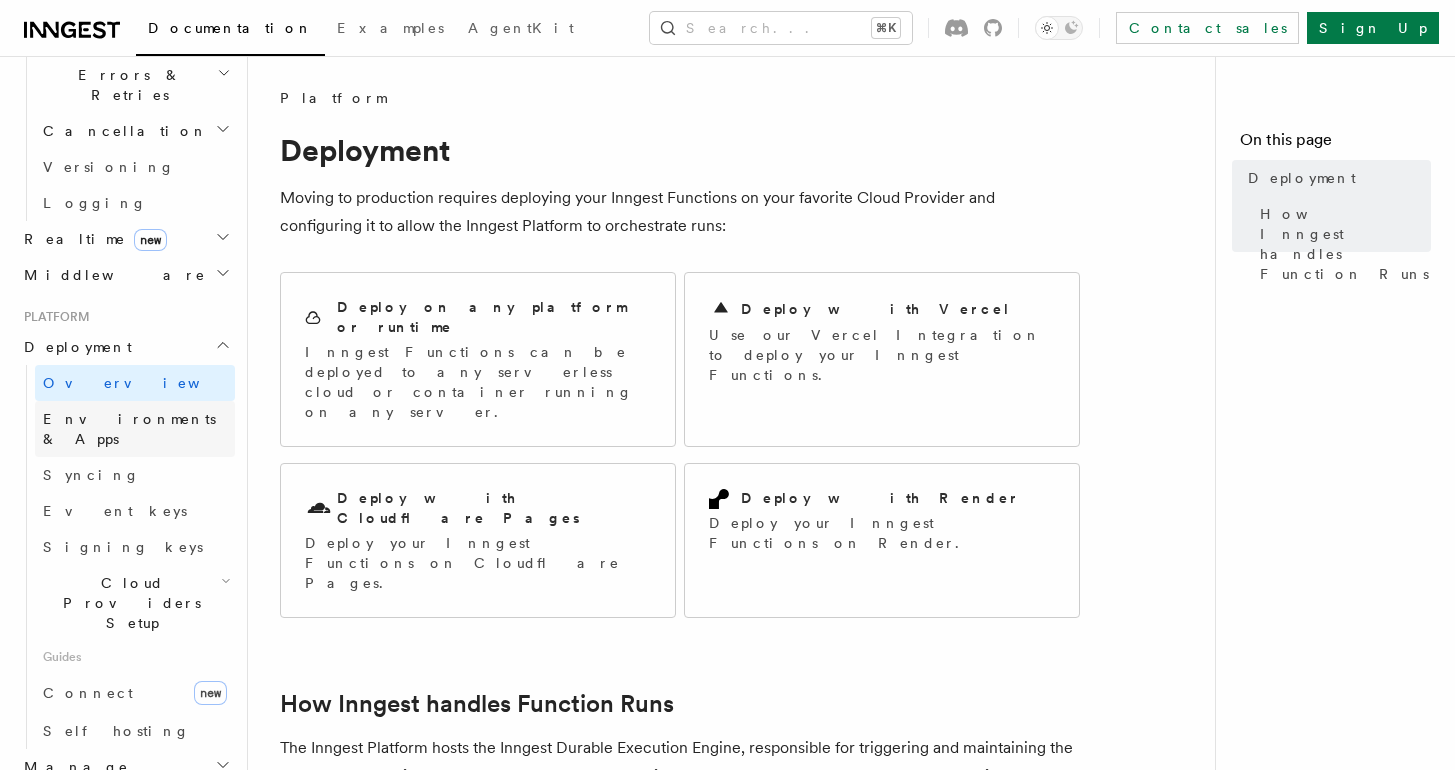 click on "Environments & Apps" at bounding box center [129, 429] 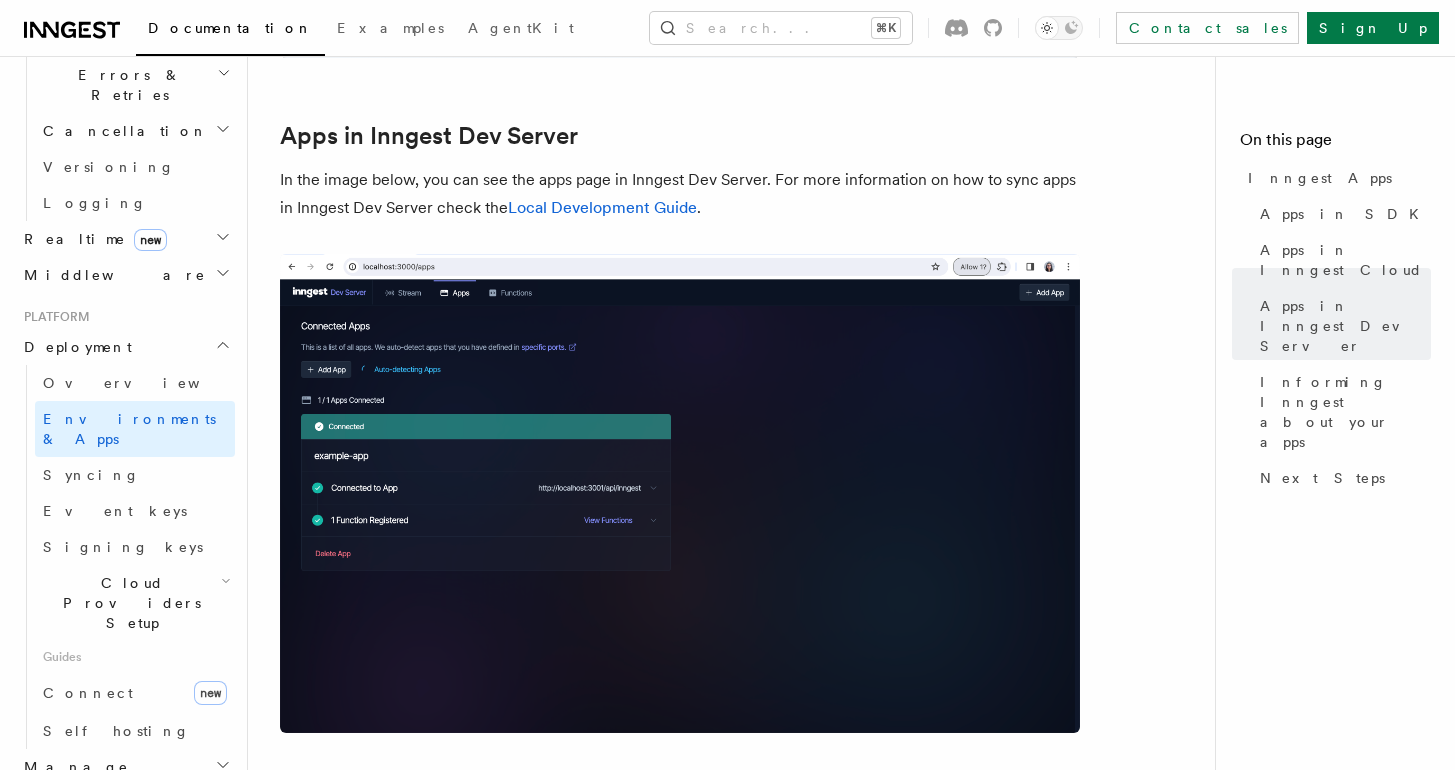 scroll, scrollTop: 2152, scrollLeft: 0, axis: vertical 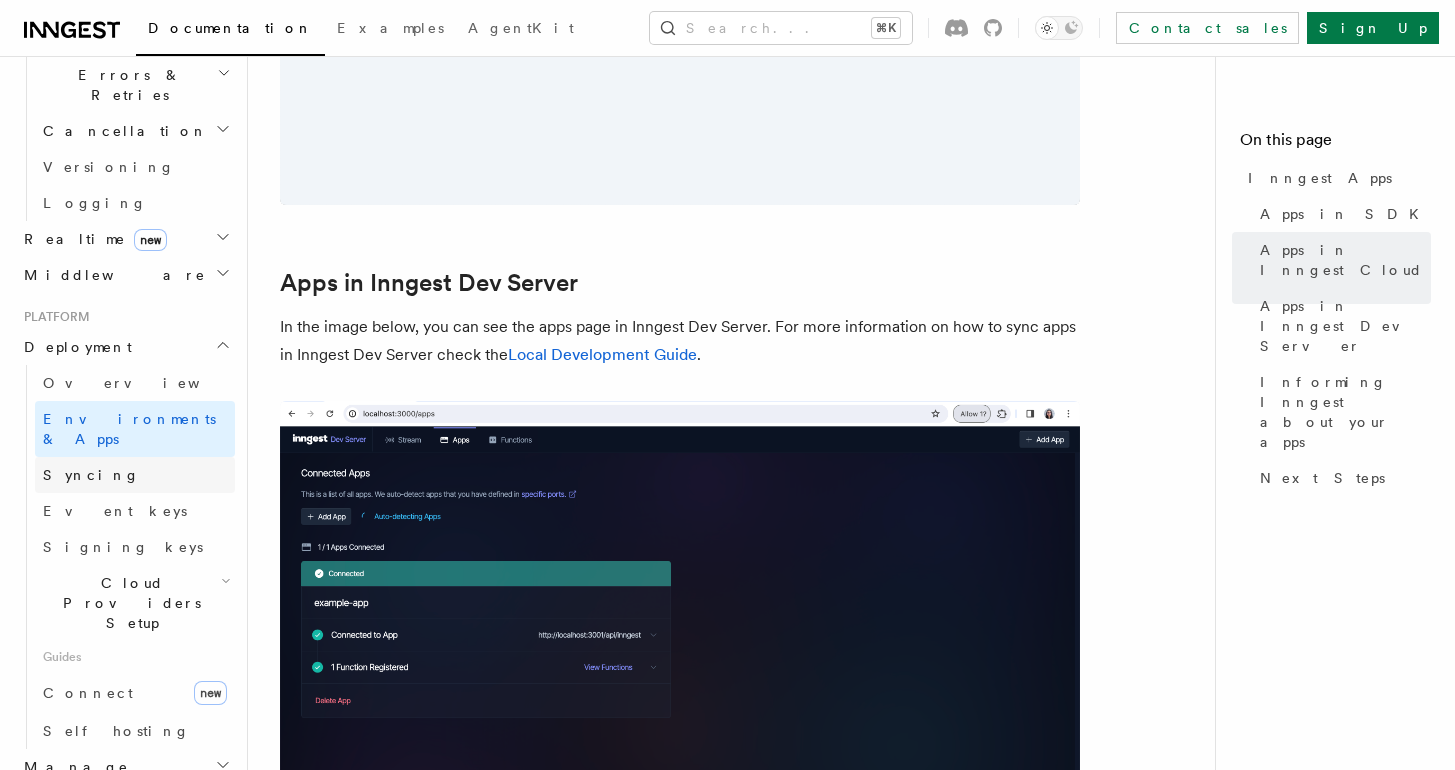 click on "Syncing" at bounding box center (135, 475) 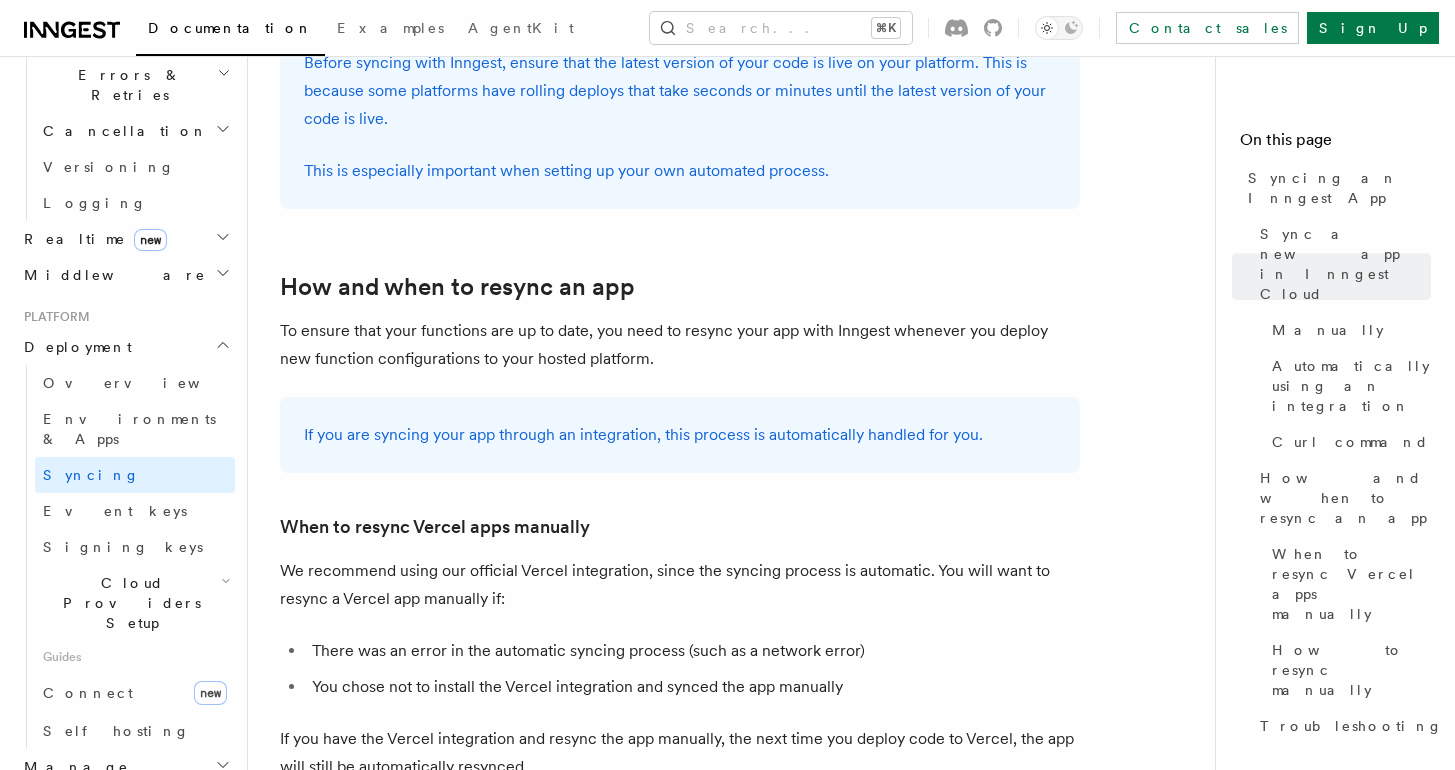scroll, scrollTop: 3895, scrollLeft: 0, axis: vertical 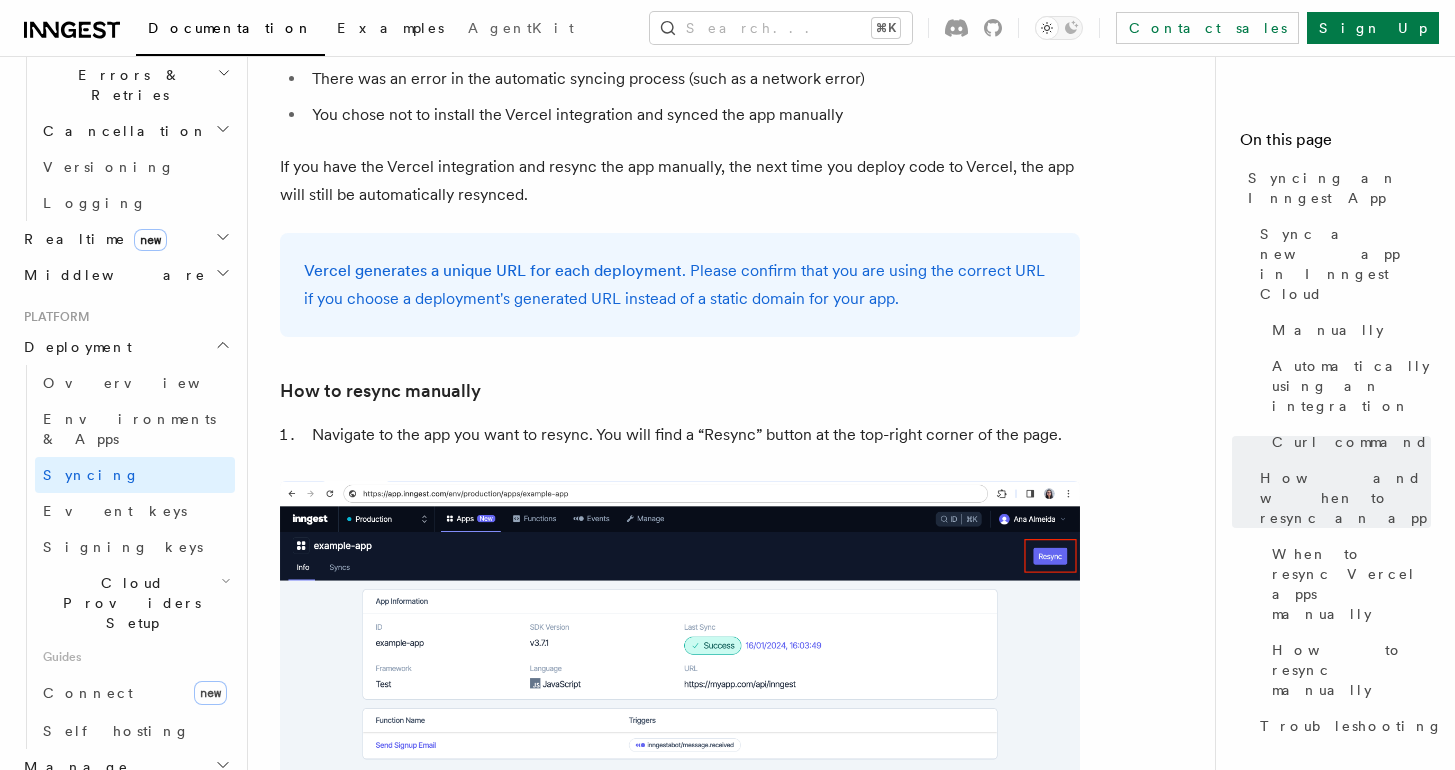 click on "Examples" at bounding box center (390, 30) 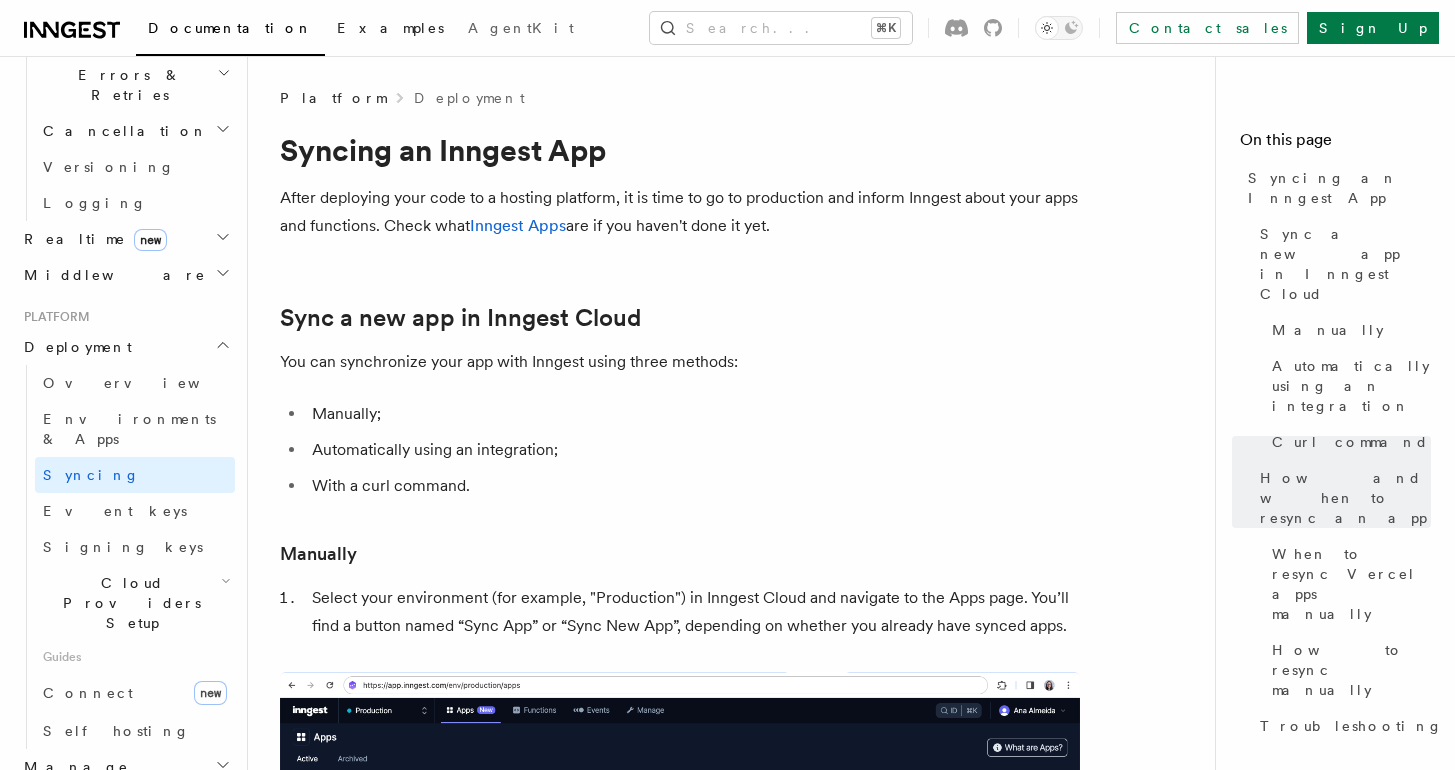 scroll, scrollTop: 0, scrollLeft: 0, axis: both 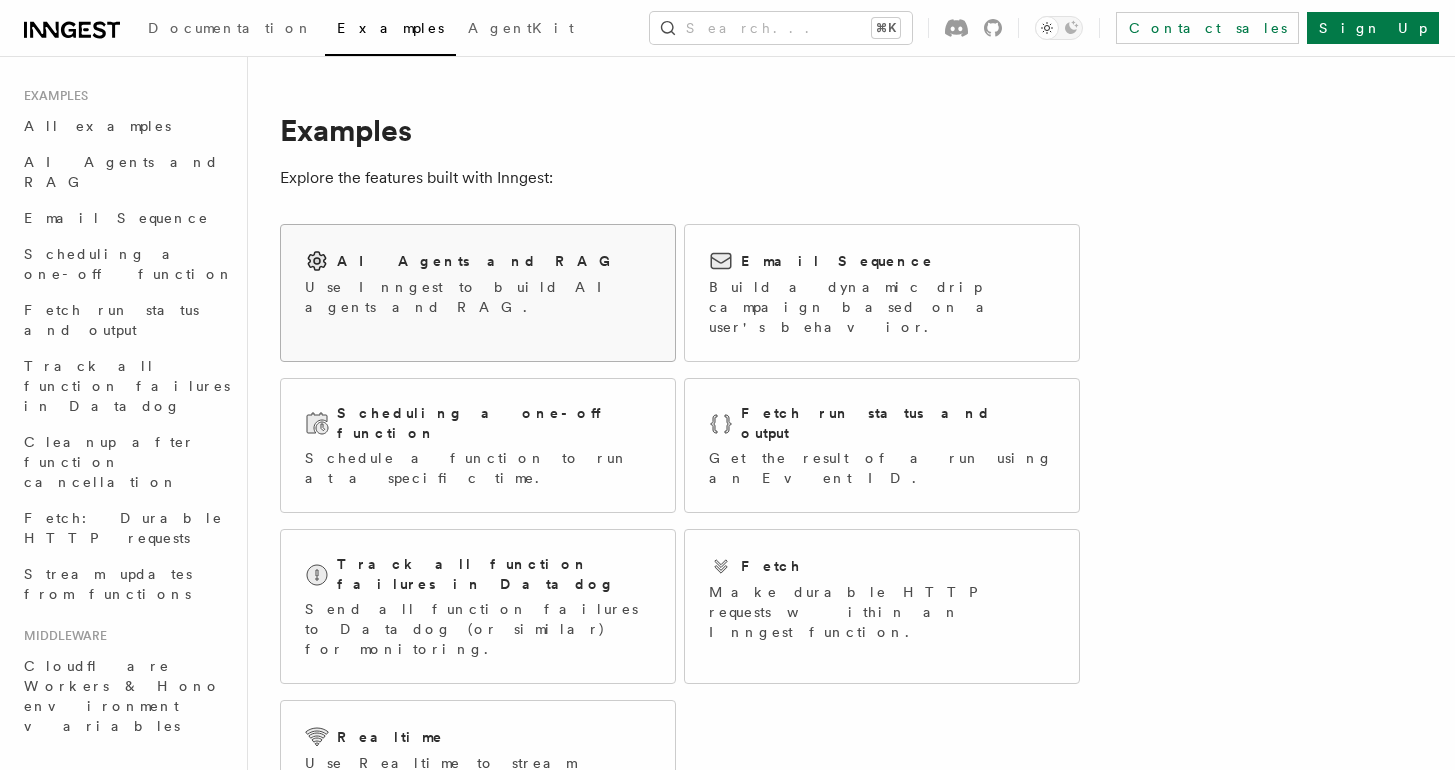 click on "AI Agents and RAG Use Inngest to build AI agents and RAG." at bounding box center (478, 283) 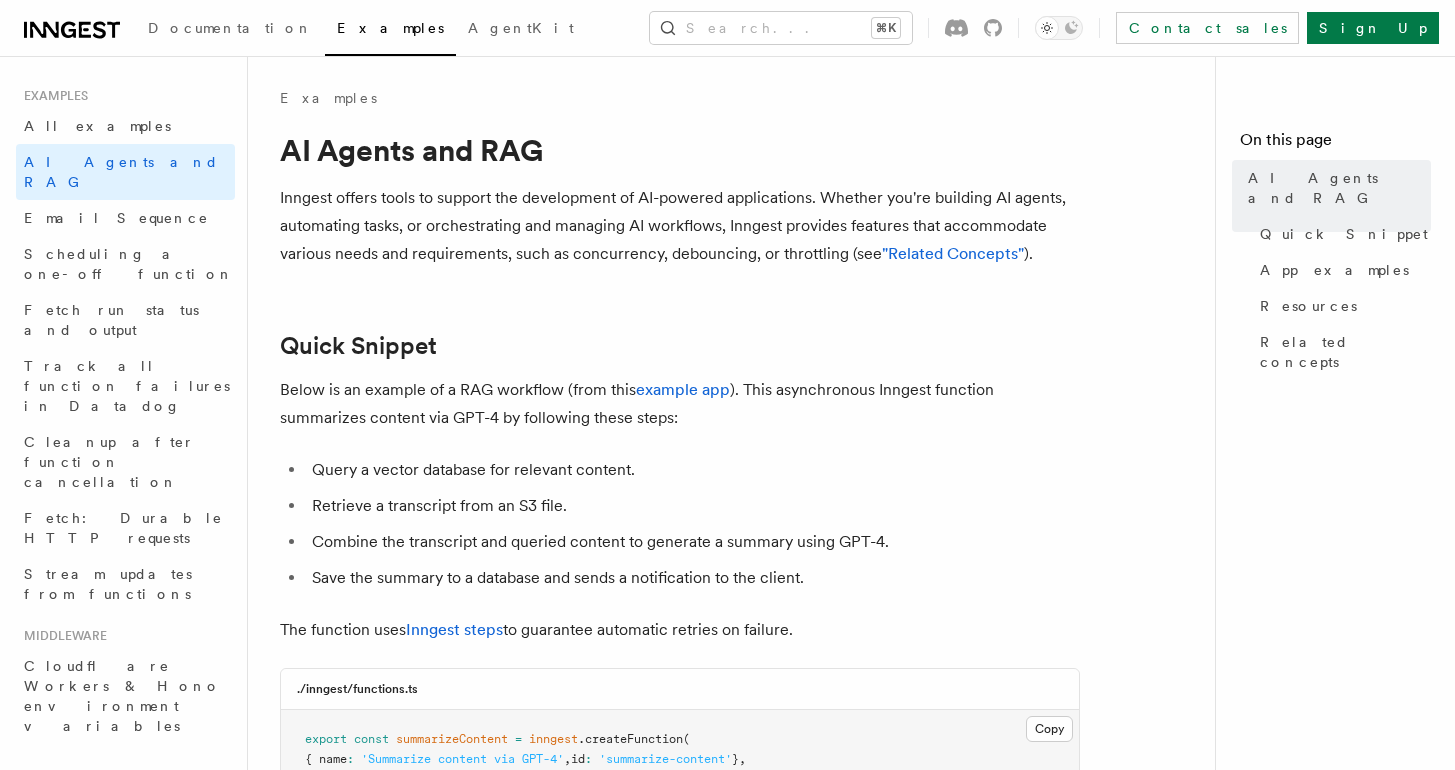 scroll, scrollTop: 0, scrollLeft: 0, axis: both 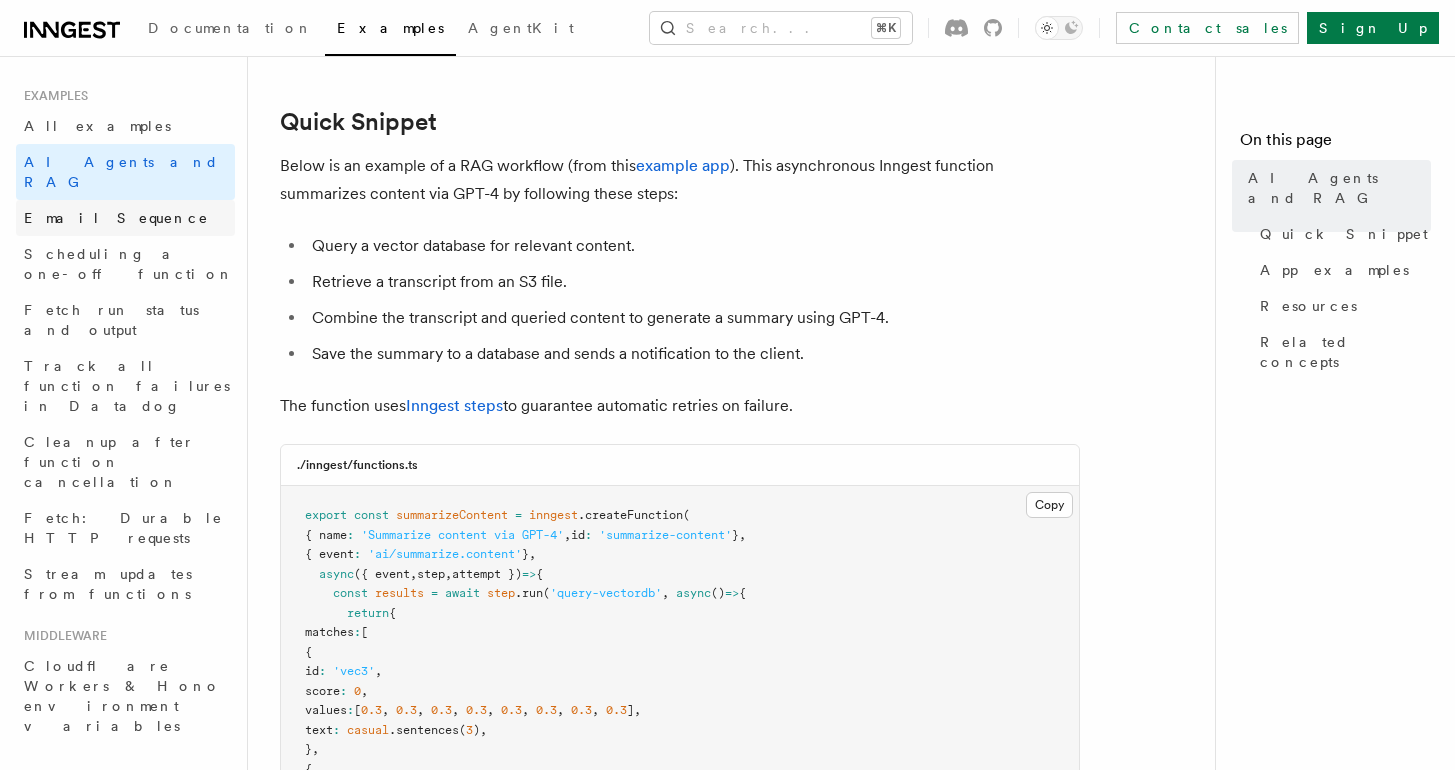 click on "Email Sequence" at bounding box center (125, 218) 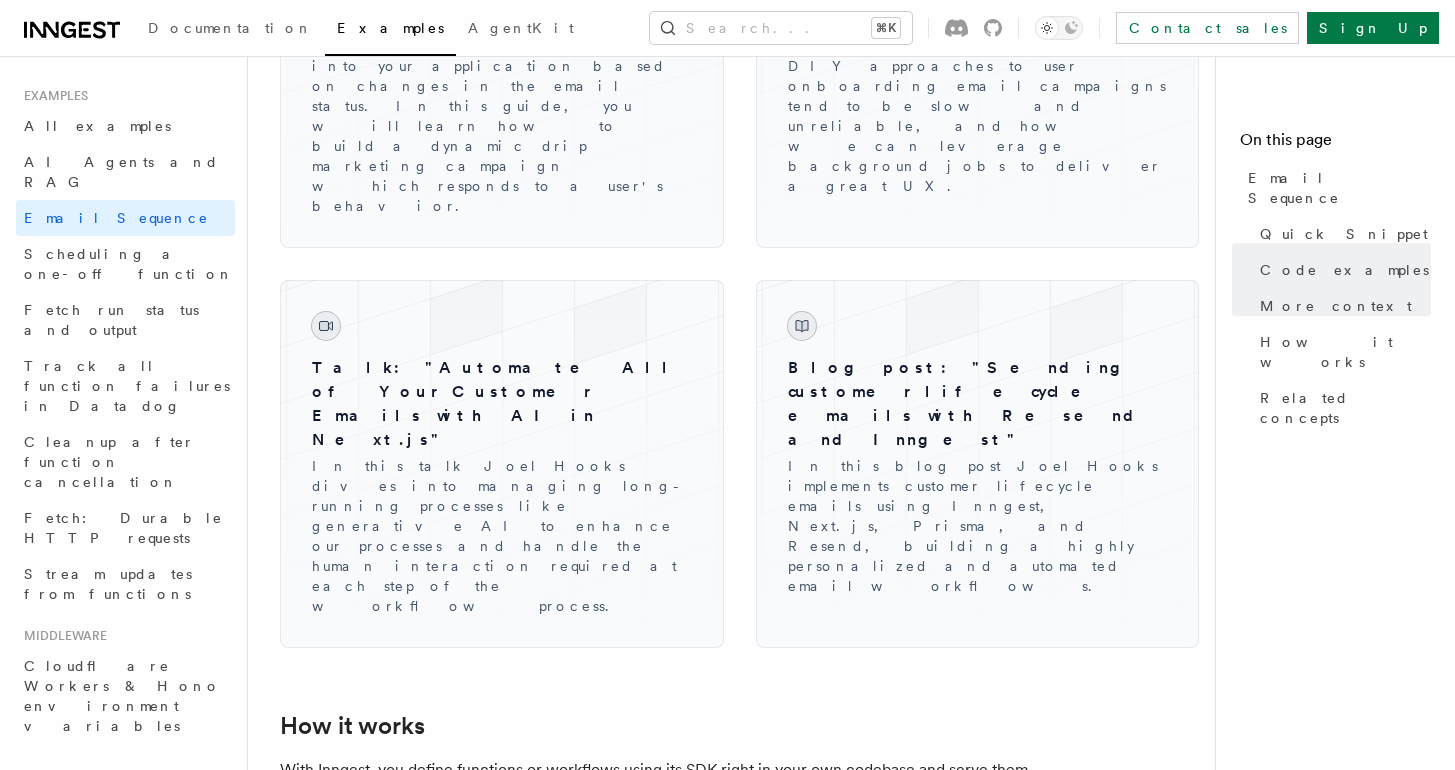 scroll, scrollTop: 3265, scrollLeft: 0, axis: vertical 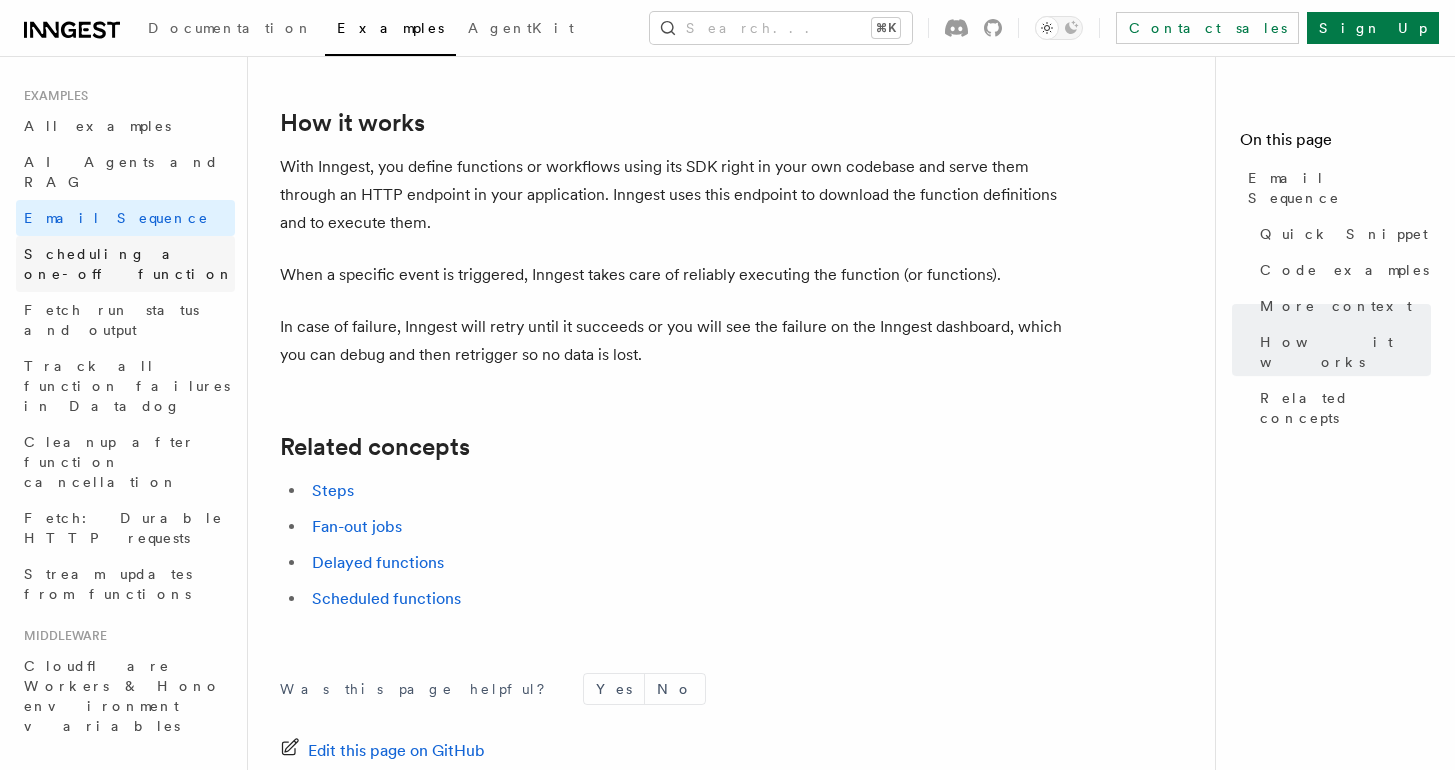 click on "Scheduling a one-off function" at bounding box center (129, 264) 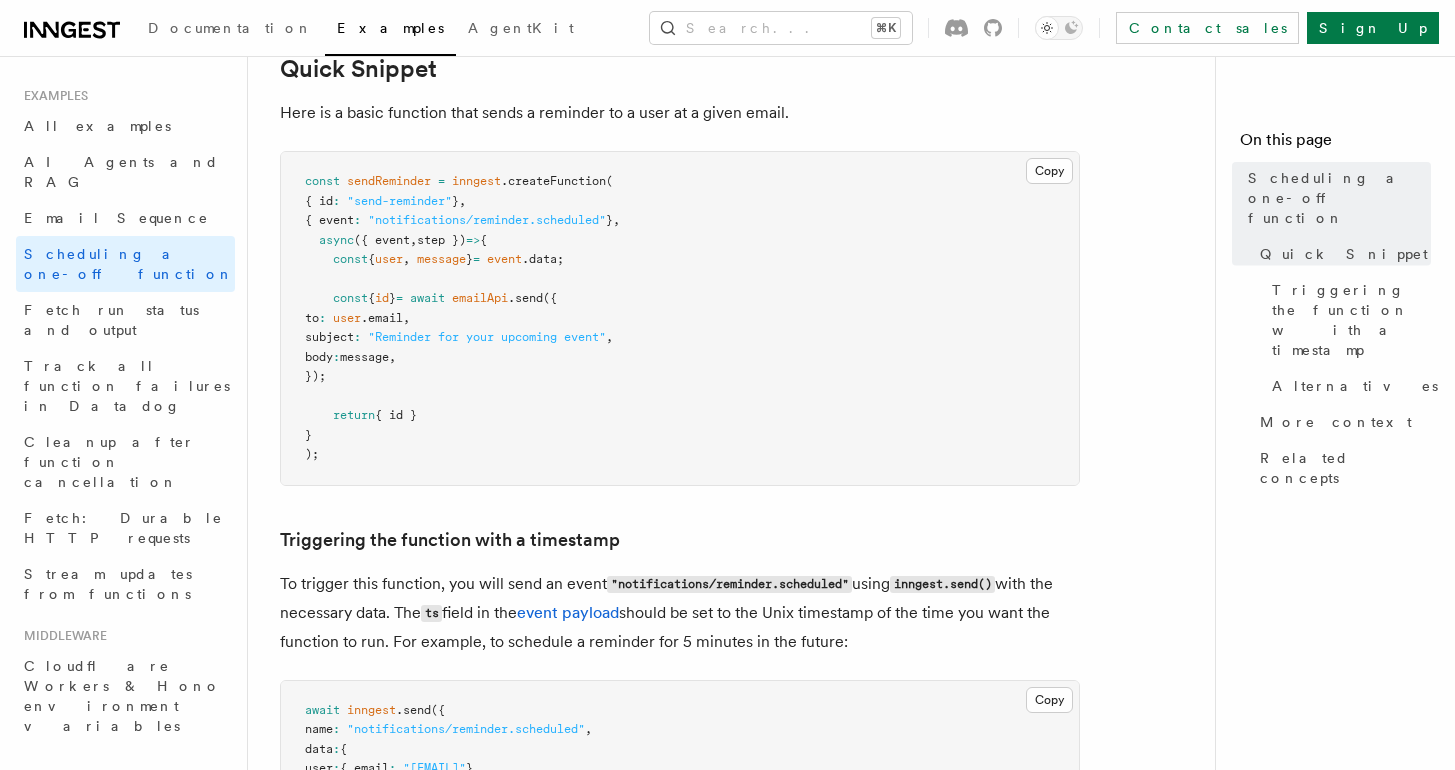 scroll, scrollTop: 433, scrollLeft: 0, axis: vertical 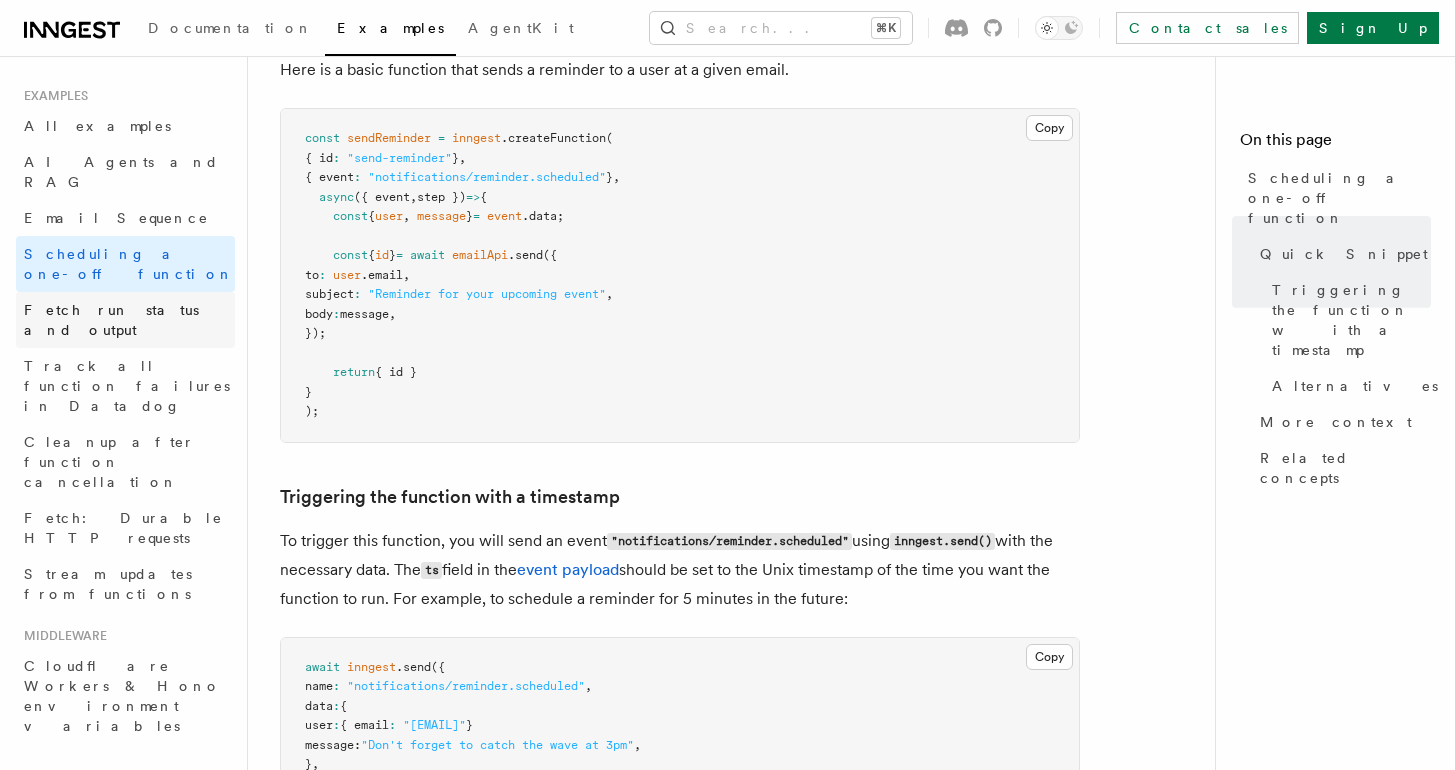 click on "Fetch run status and output" at bounding box center [111, 320] 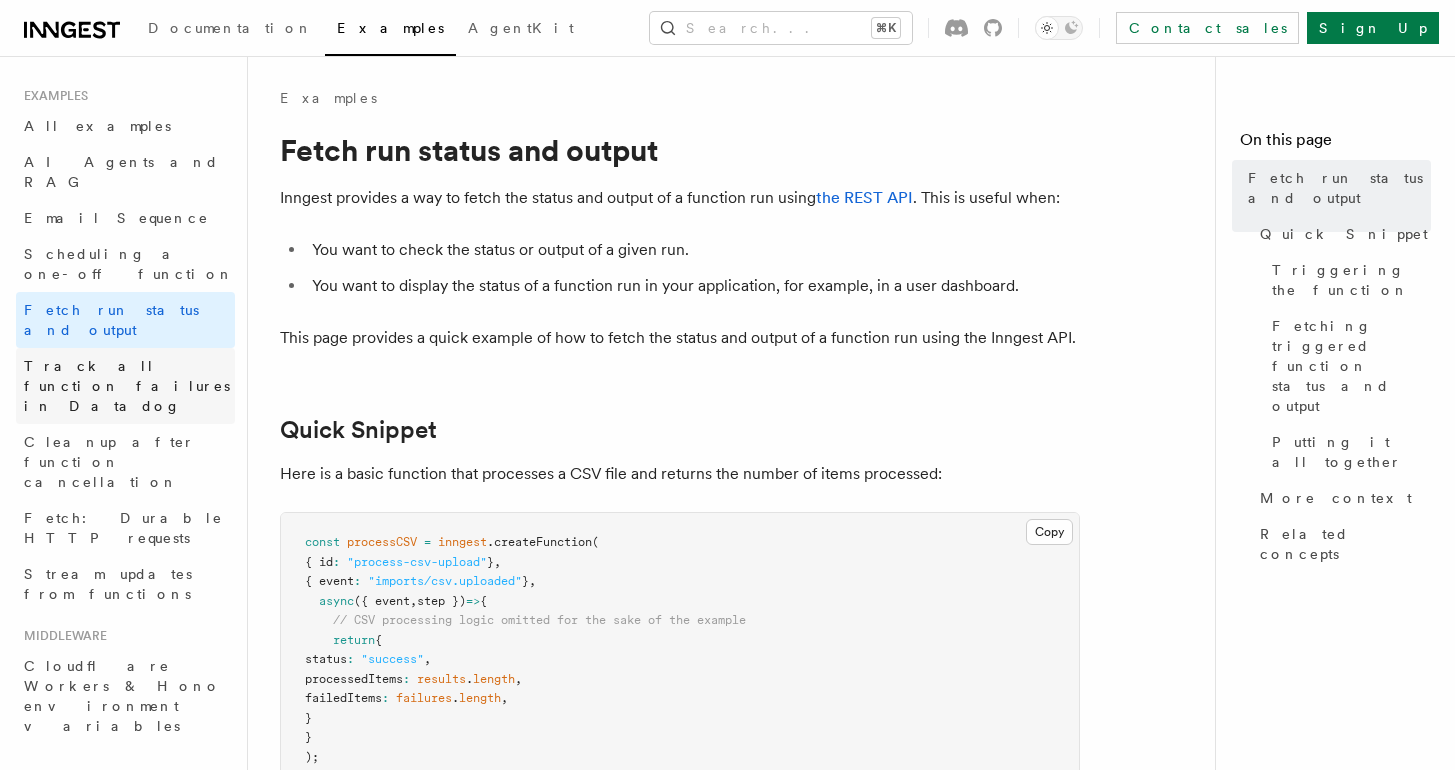 click on "Track all function failures in Datadog" at bounding box center (129, 386) 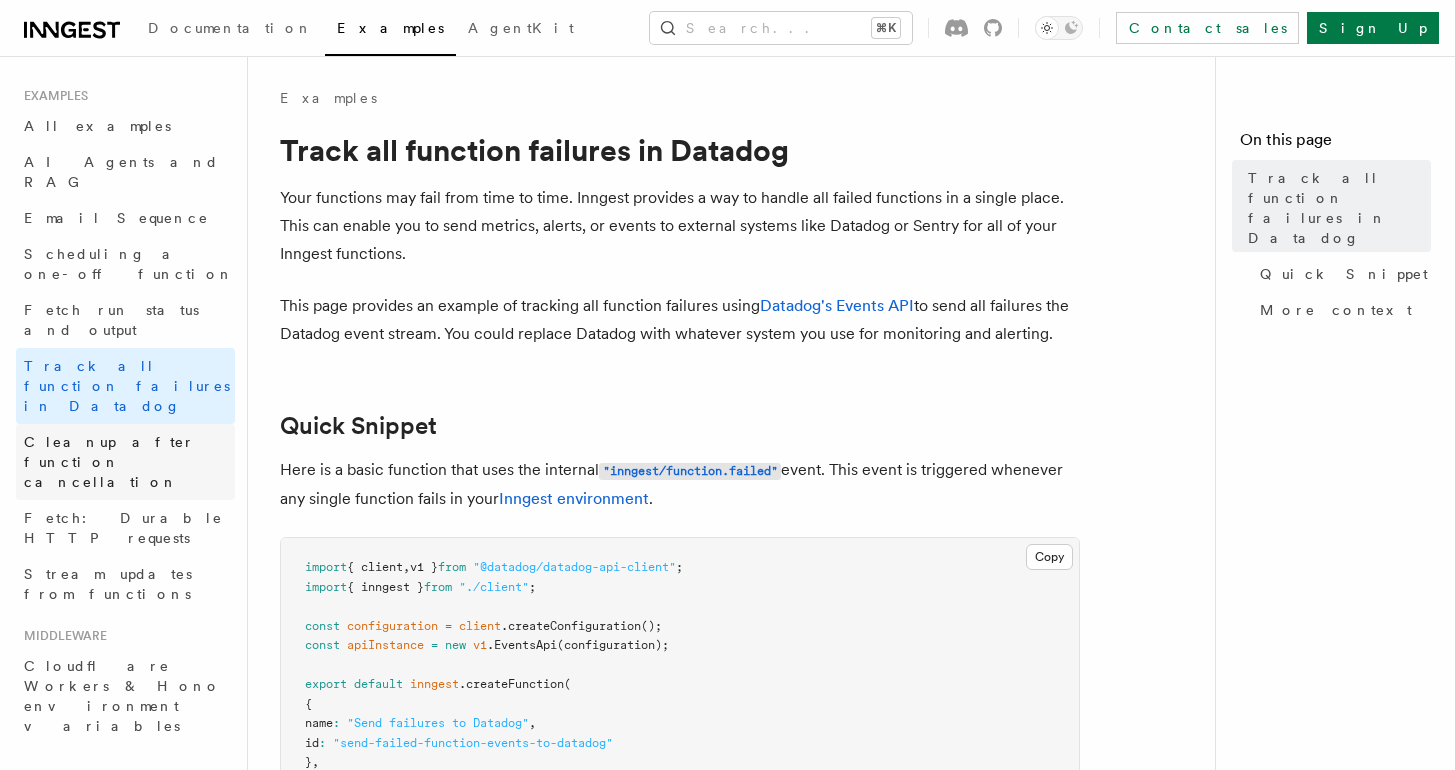 click on "Cleanup after function cancellation" at bounding box center (129, 462) 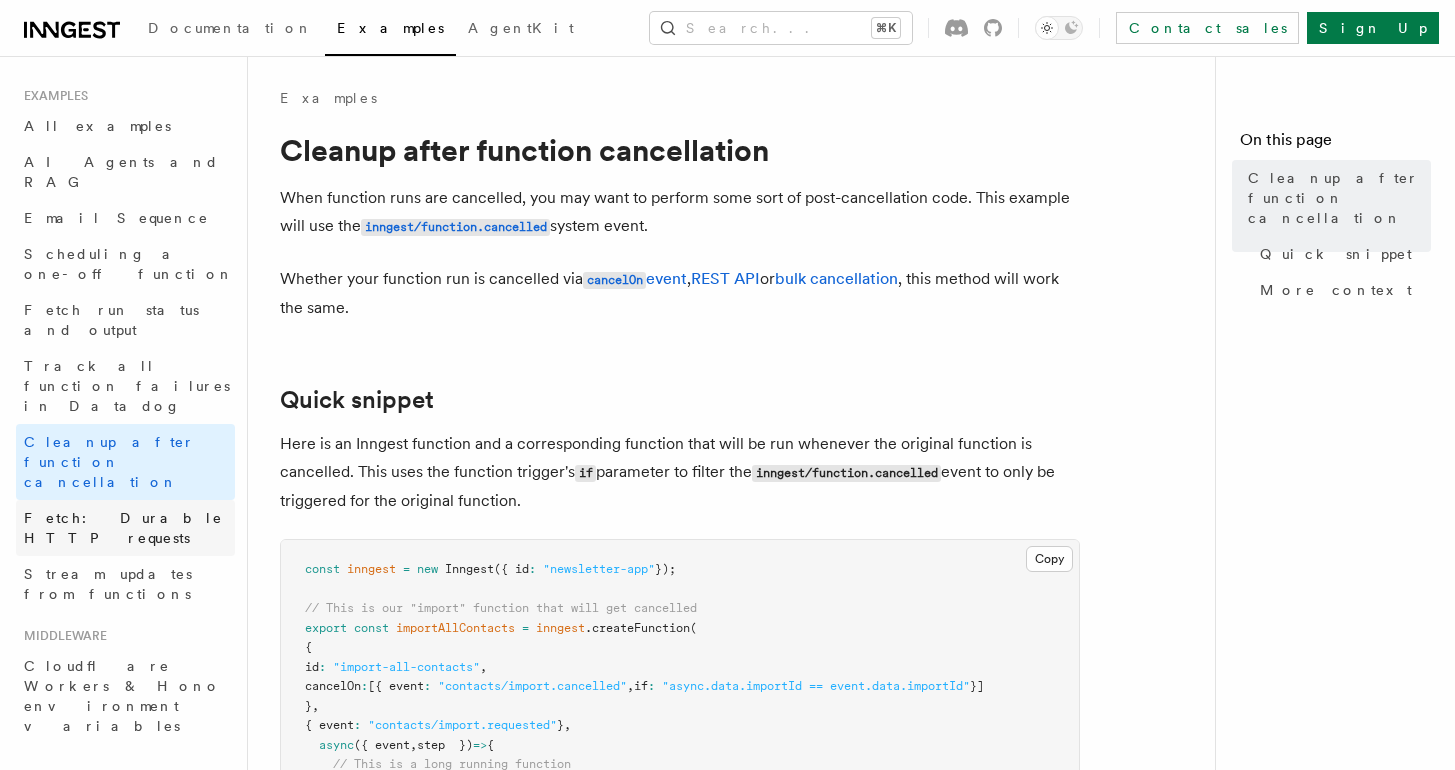 click on "Fetch: Durable HTTP requests" at bounding box center [125, 528] 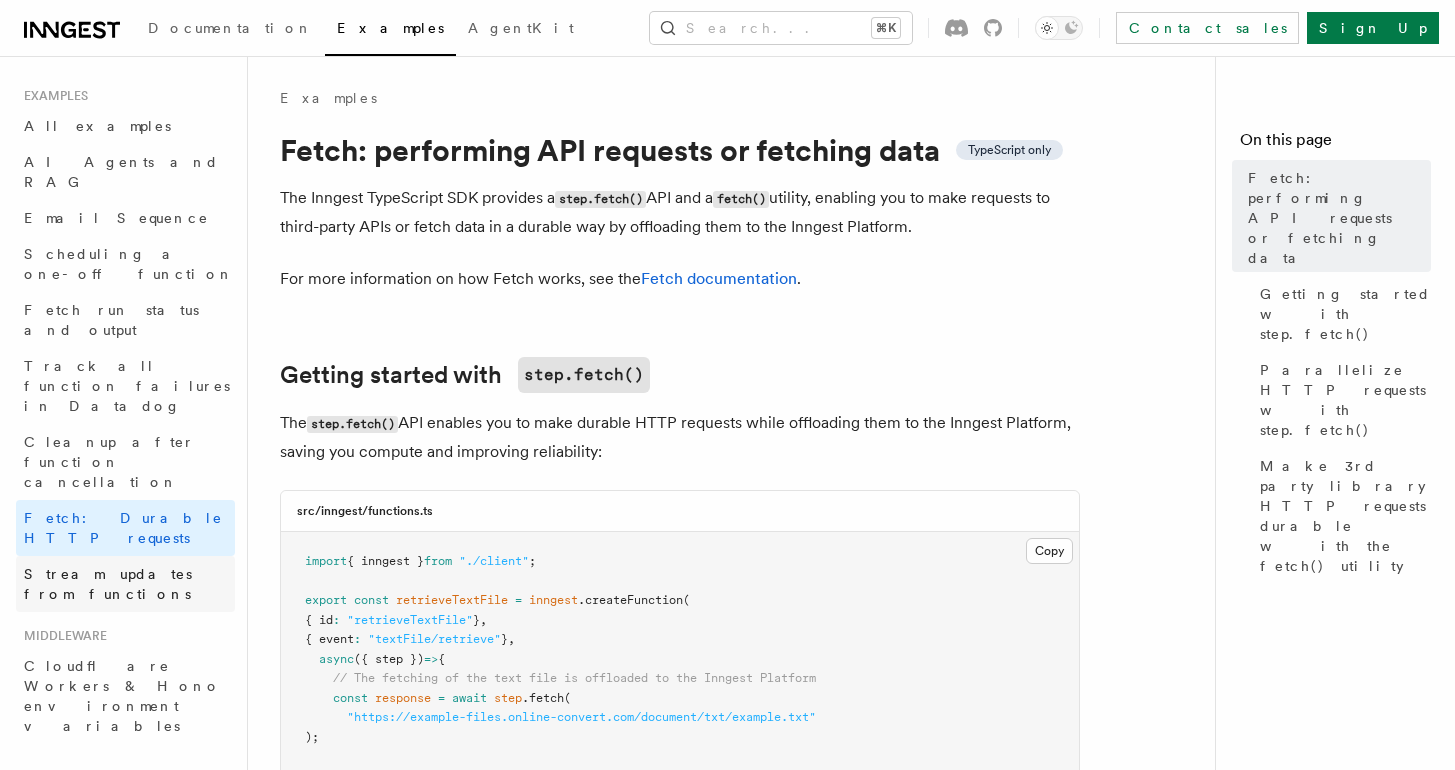 click on "Stream updates from functions" at bounding box center [108, 584] 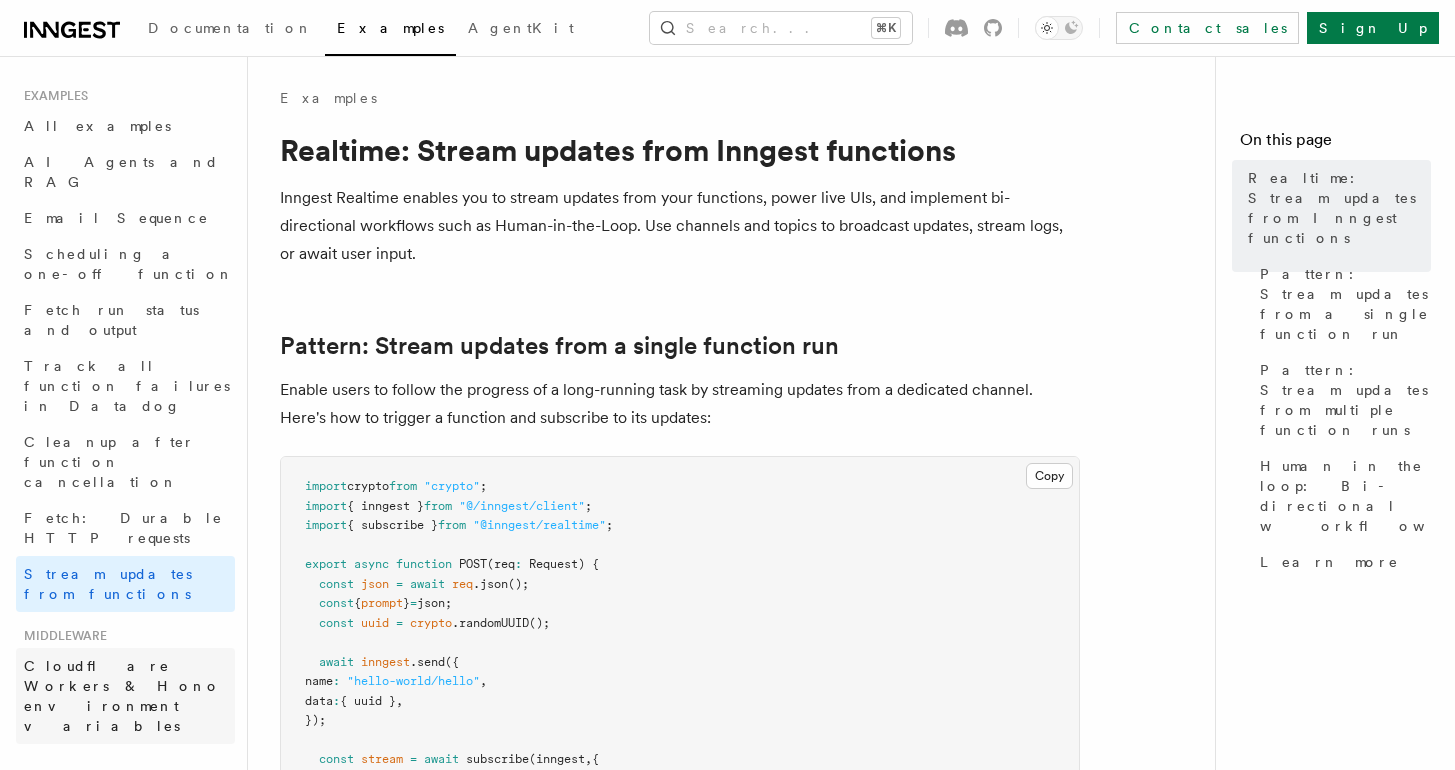 click on "Cloudflare Workers & Hono environment variables" at bounding box center [122, 696] 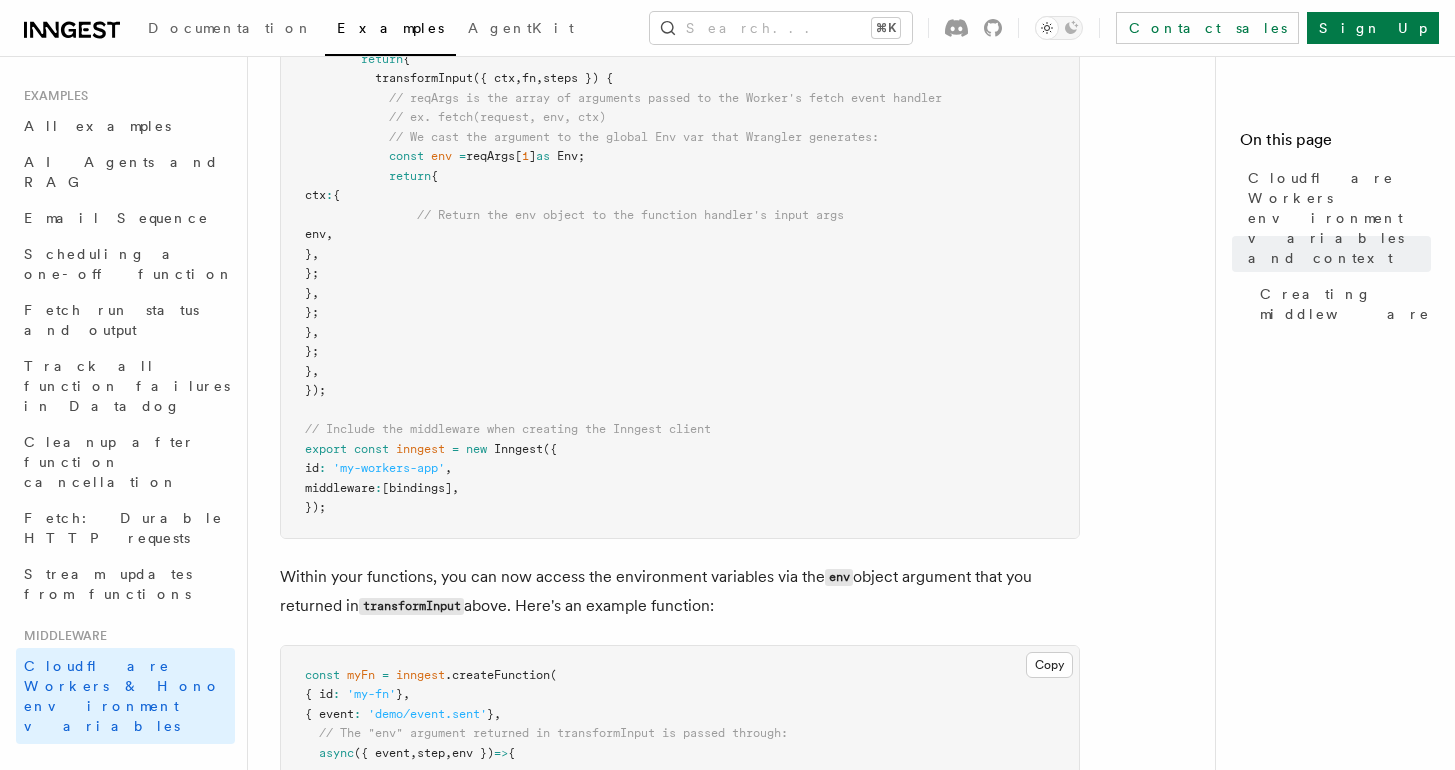 scroll, scrollTop: 1342, scrollLeft: 0, axis: vertical 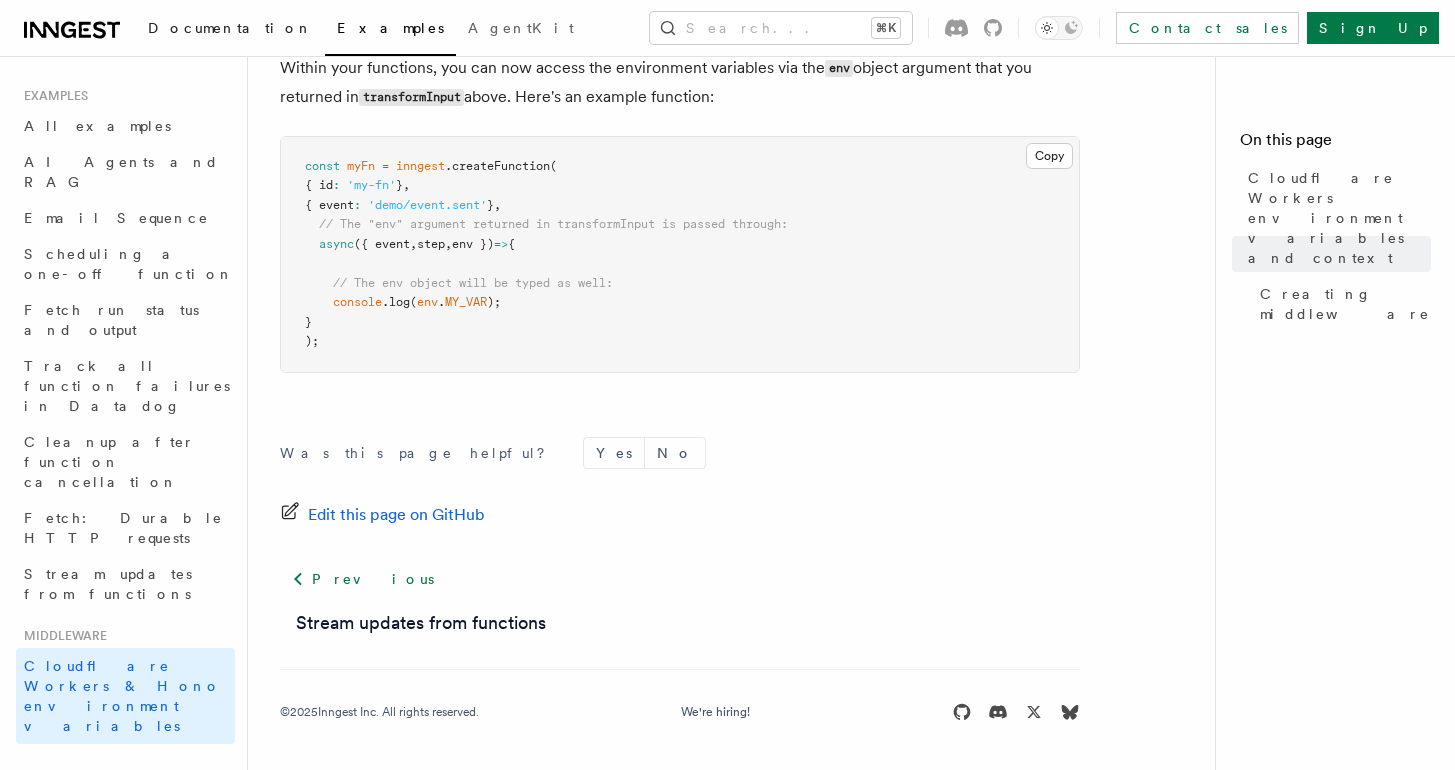 click on "Documentation" at bounding box center [230, 28] 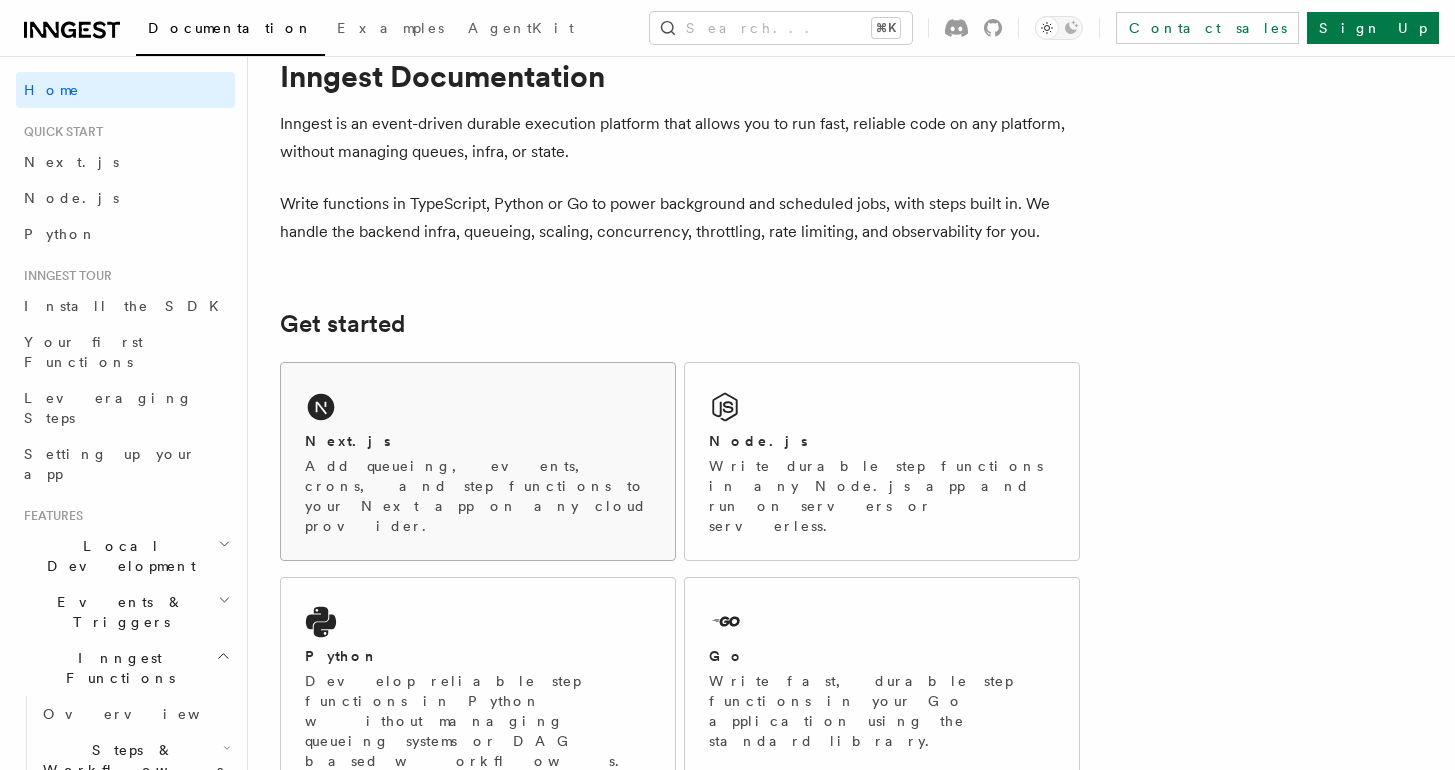 scroll, scrollTop: 0, scrollLeft: 0, axis: both 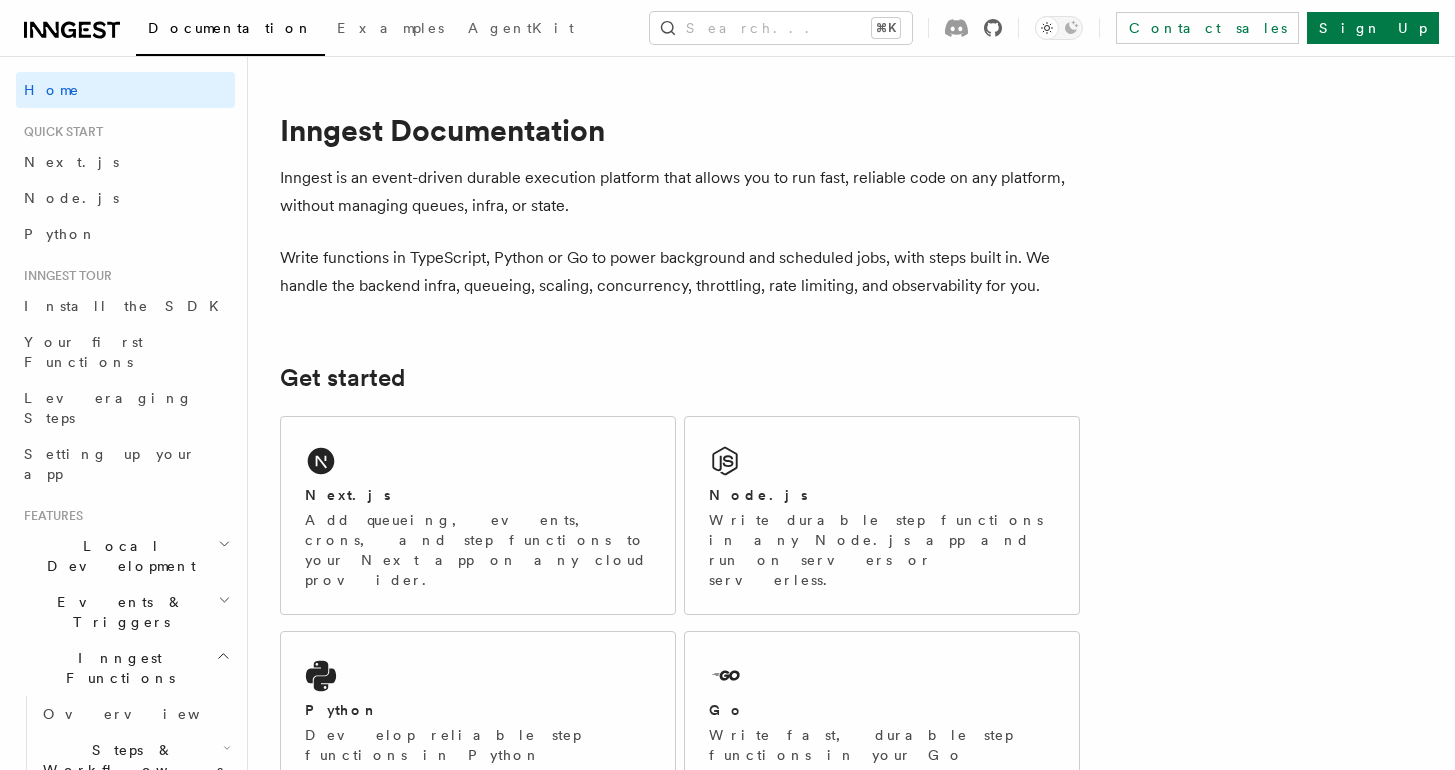 click 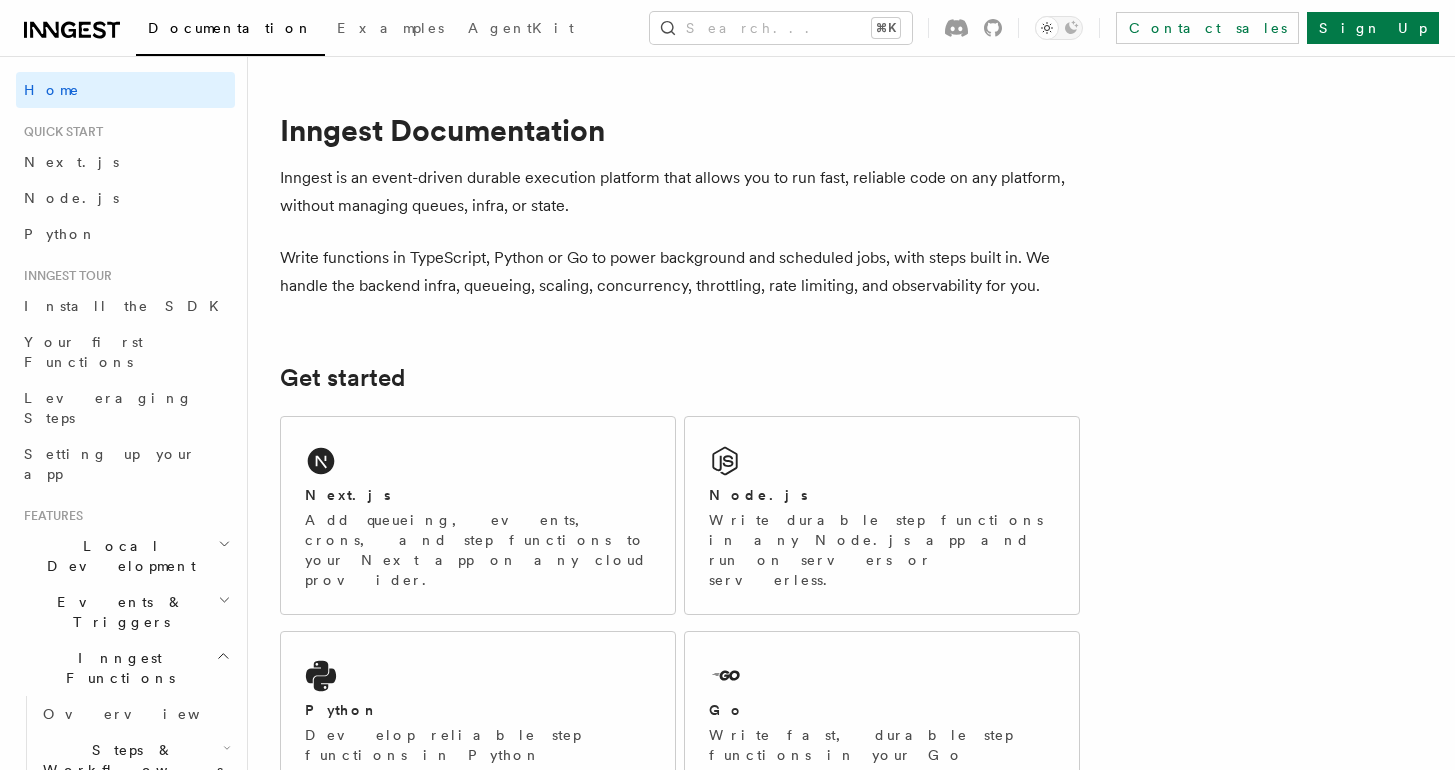scroll, scrollTop: 0, scrollLeft: 0, axis: both 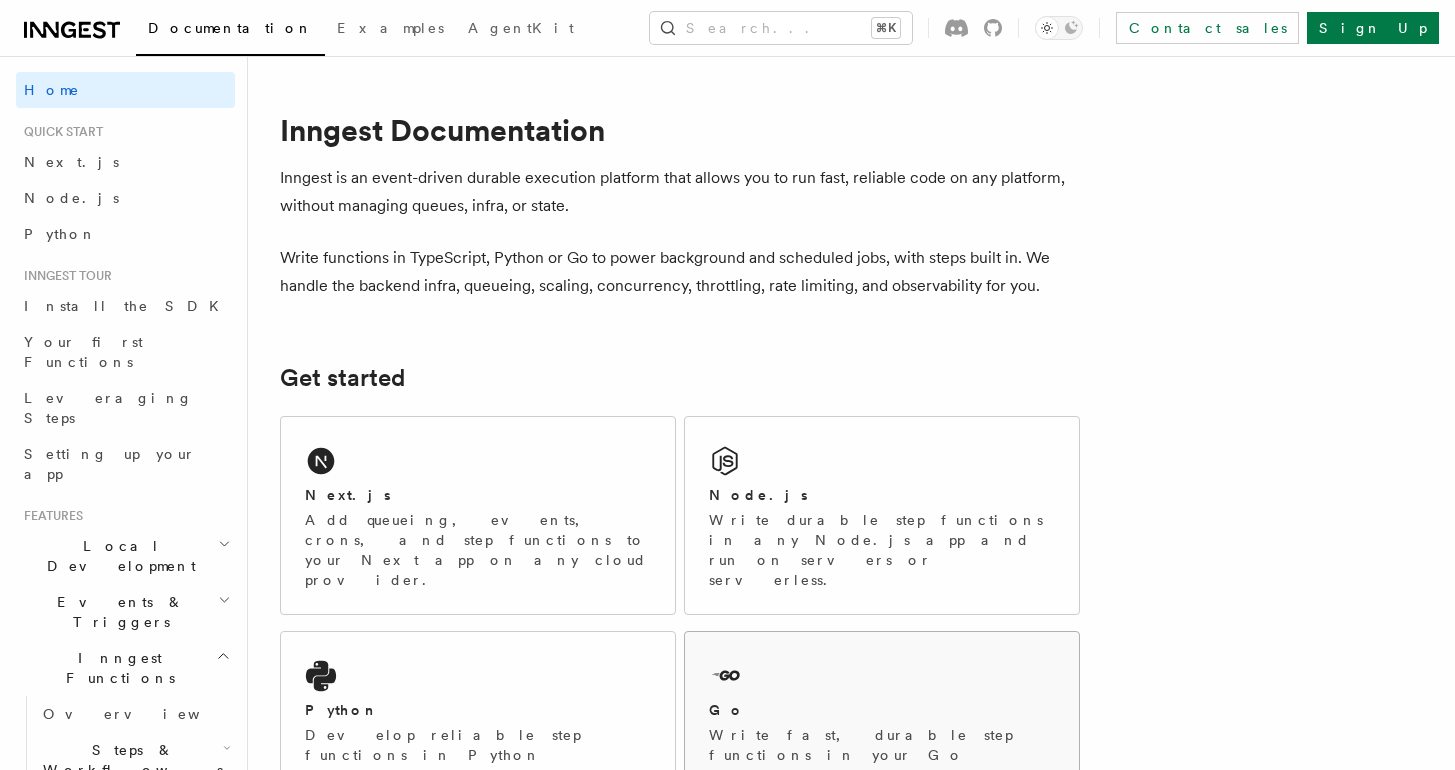 click on "Go Write fast, durable step functions in your Go application using the standard library." at bounding box center [882, 730] 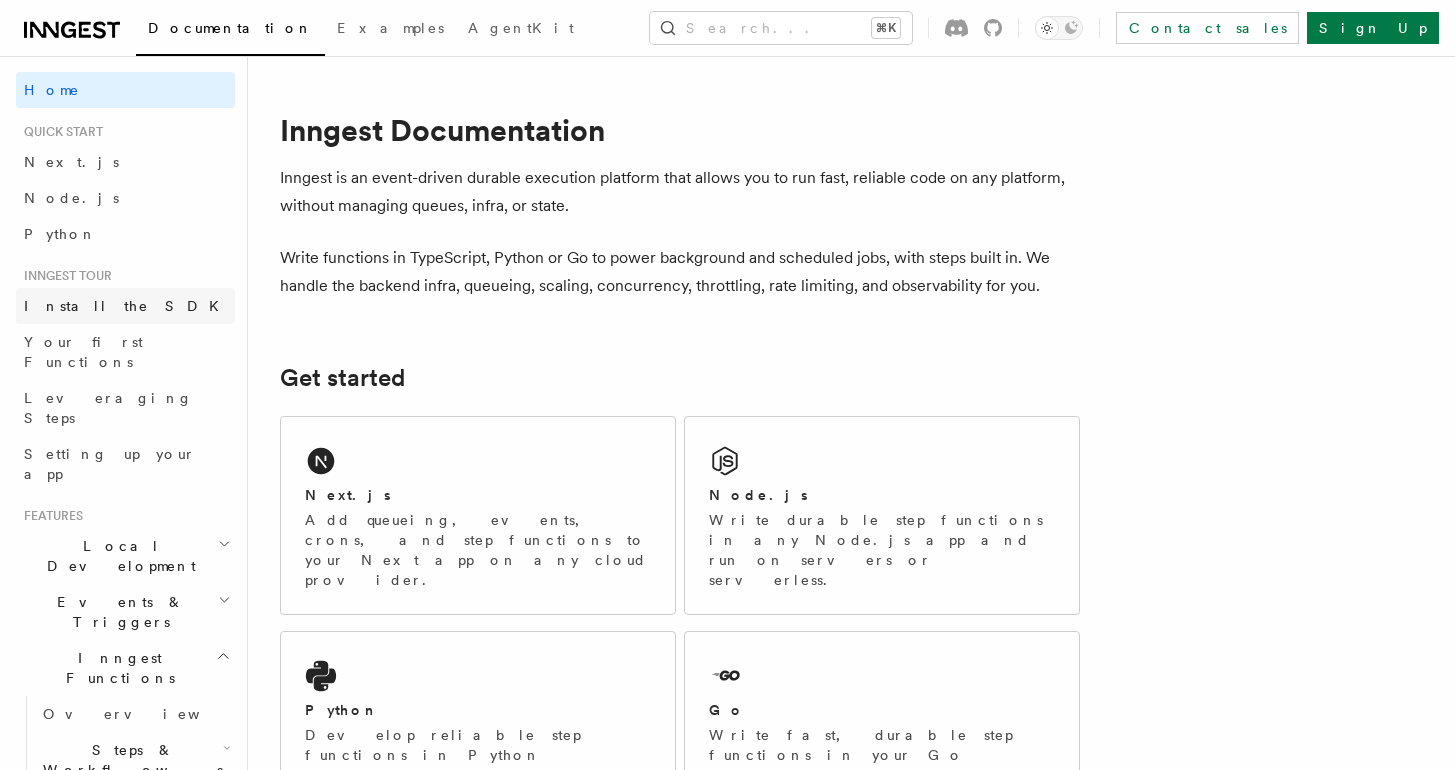 click on "Install the SDK" at bounding box center [125, 306] 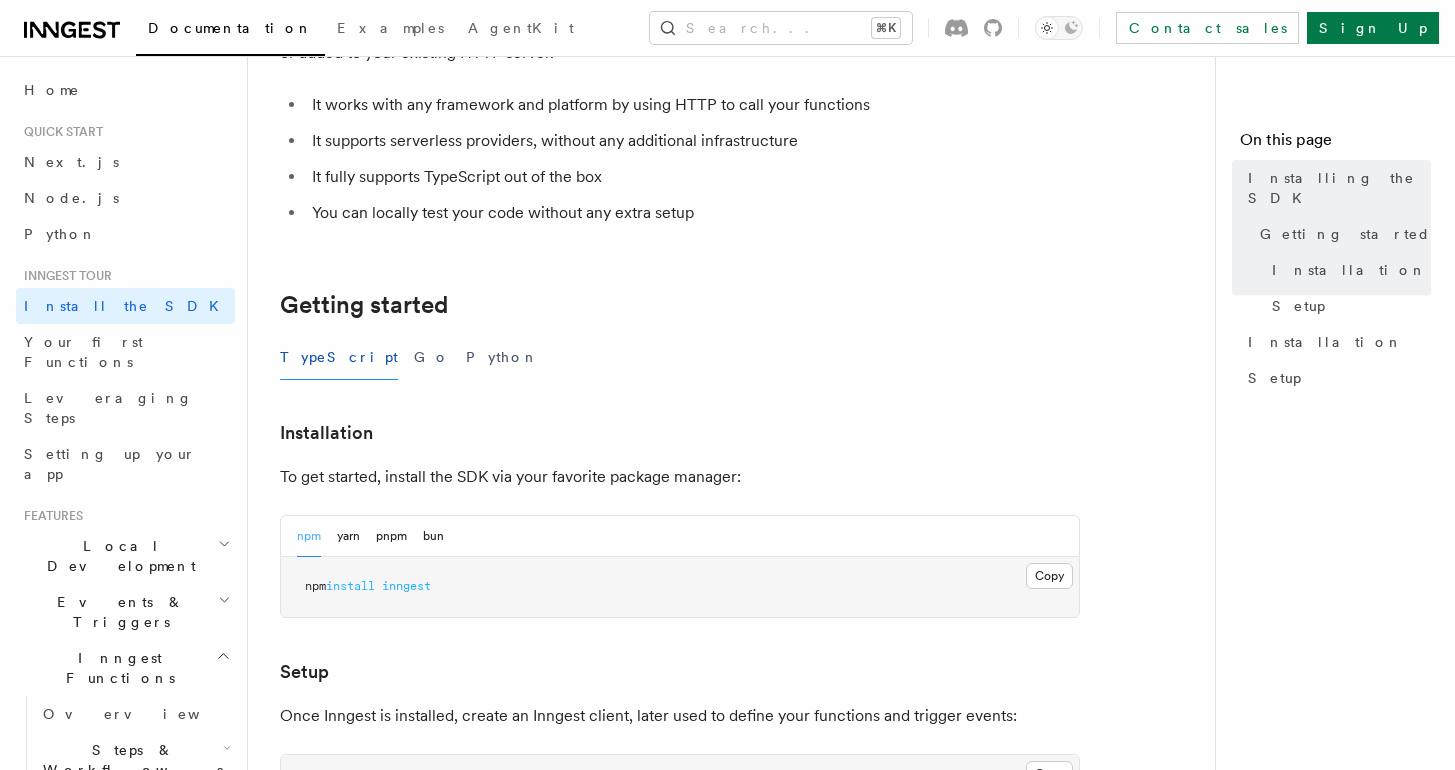 scroll, scrollTop: 241, scrollLeft: 0, axis: vertical 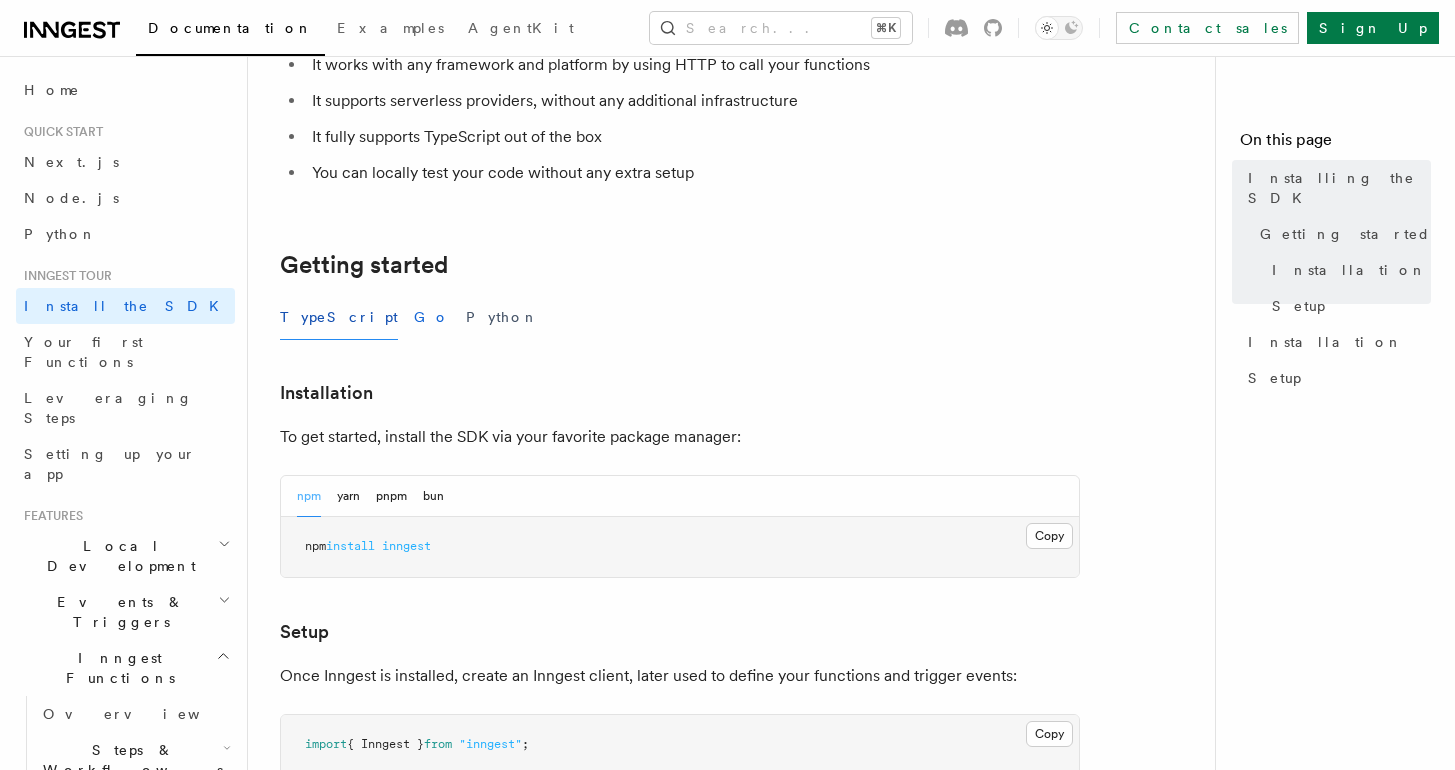 click on "Go" at bounding box center [432, 317] 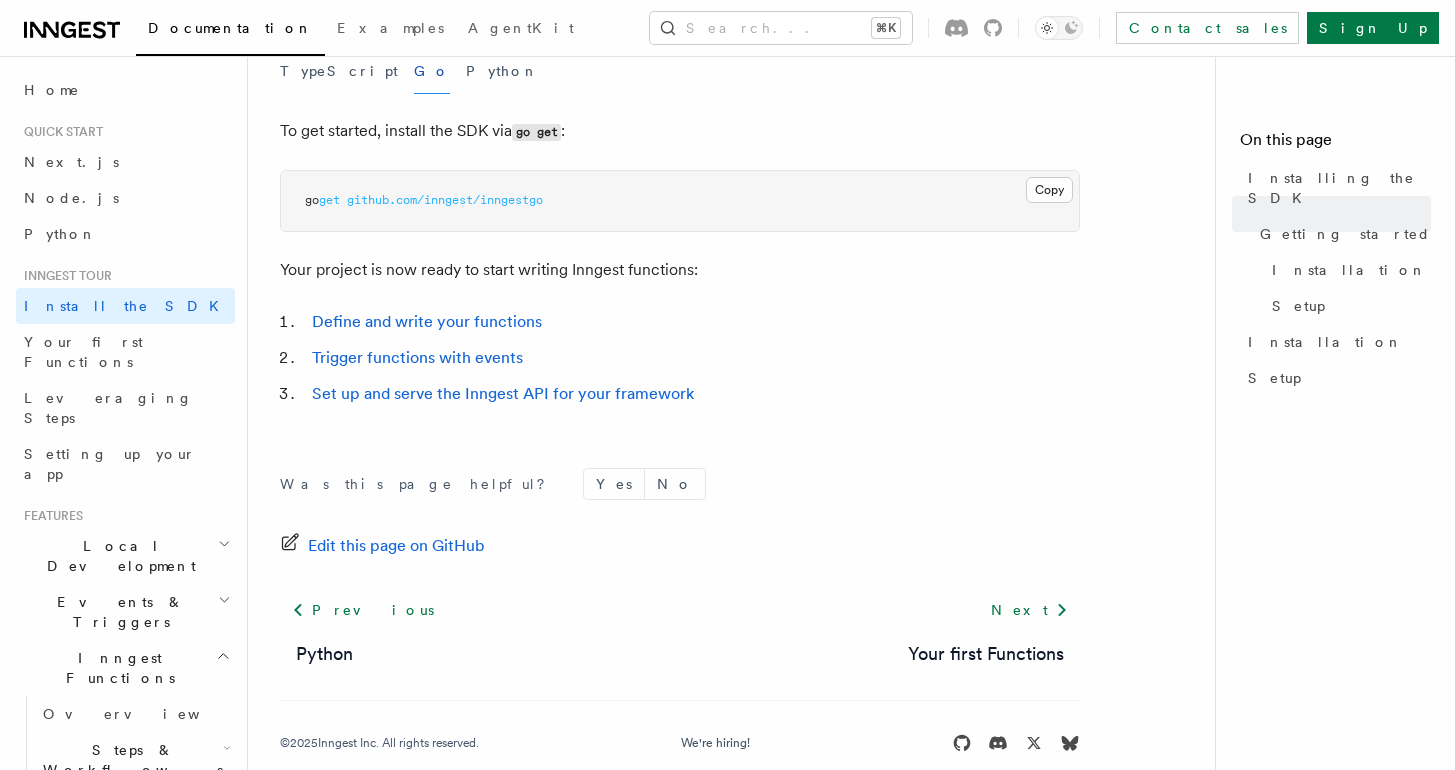 scroll, scrollTop: 518, scrollLeft: 0, axis: vertical 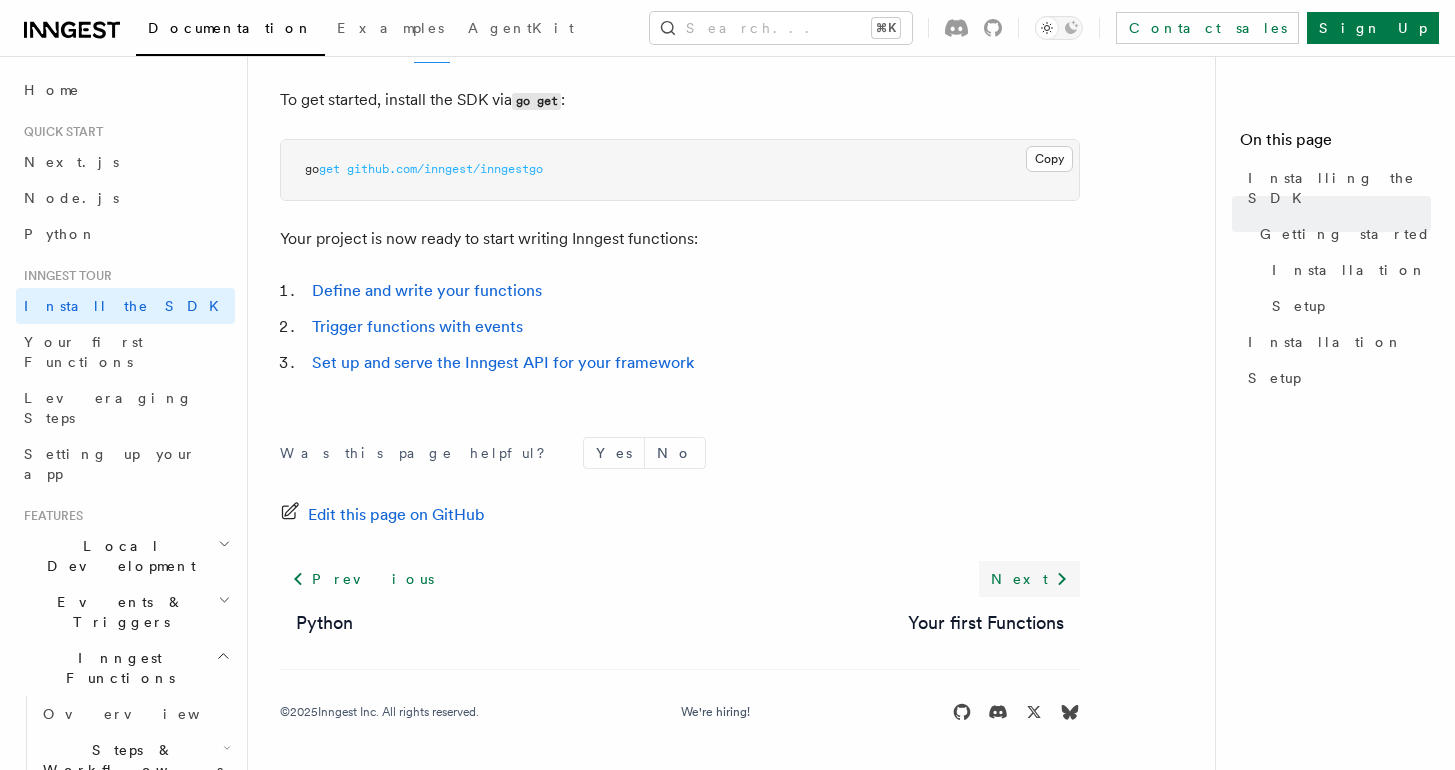 click on "Next" at bounding box center (1029, 579) 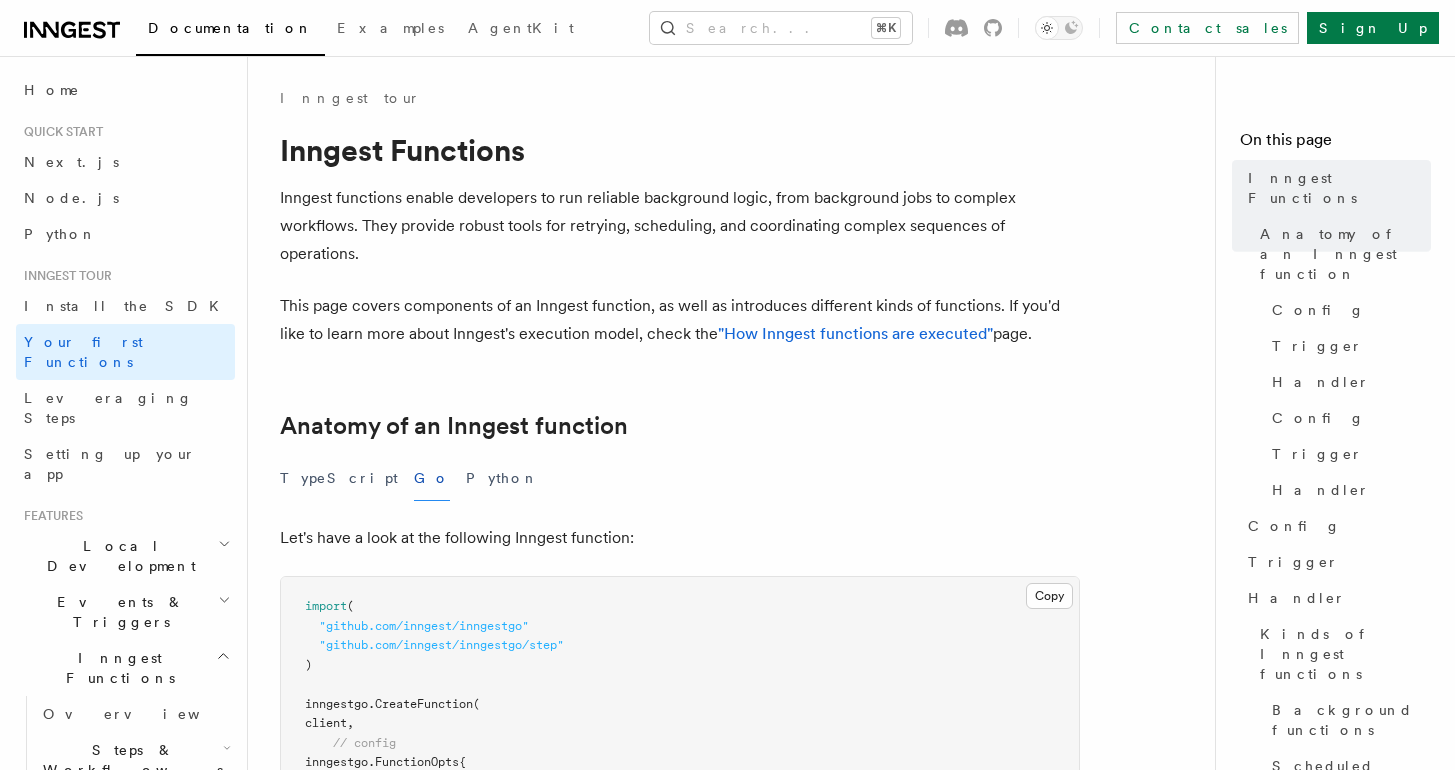 scroll, scrollTop: 0, scrollLeft: 0, axis: both 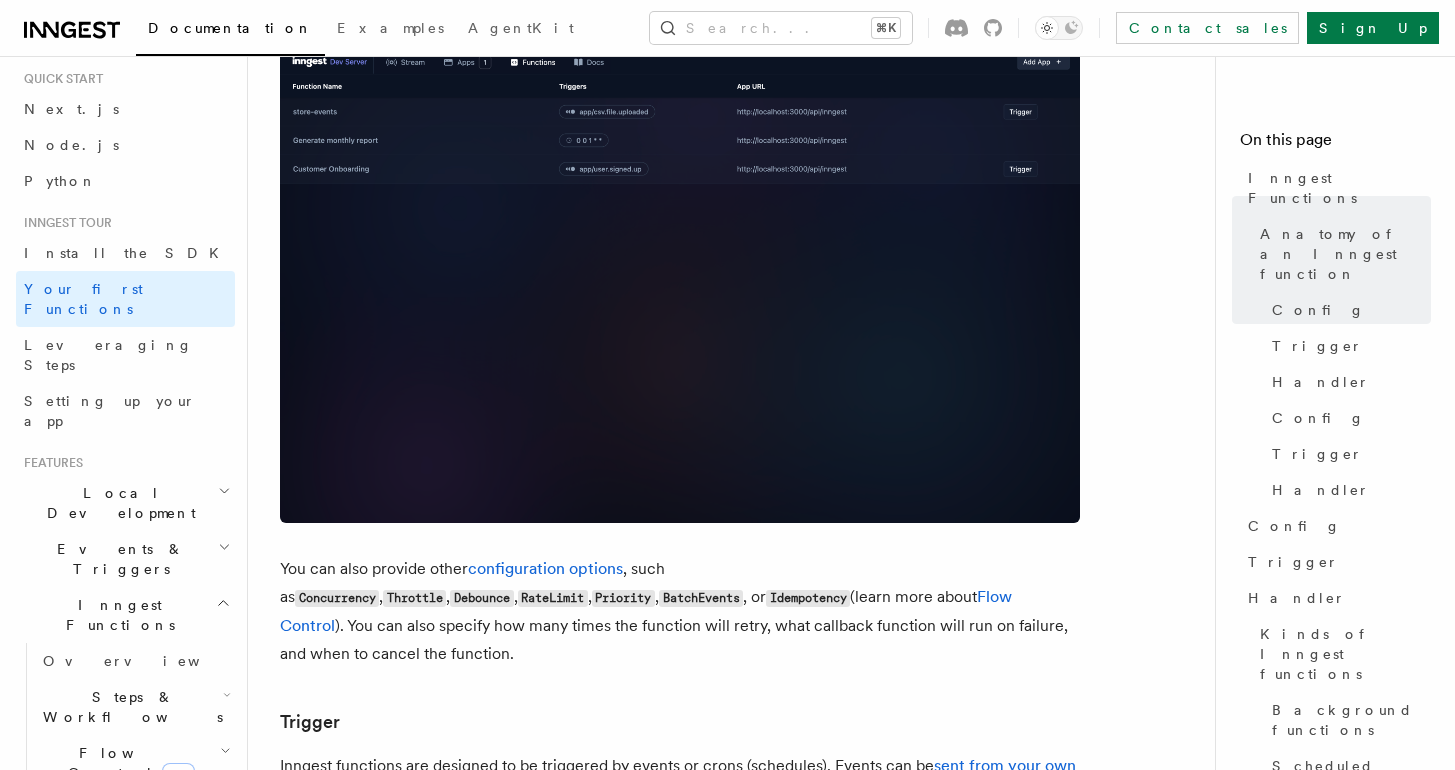 click on "Local Development" at bounding box center [117, 503] 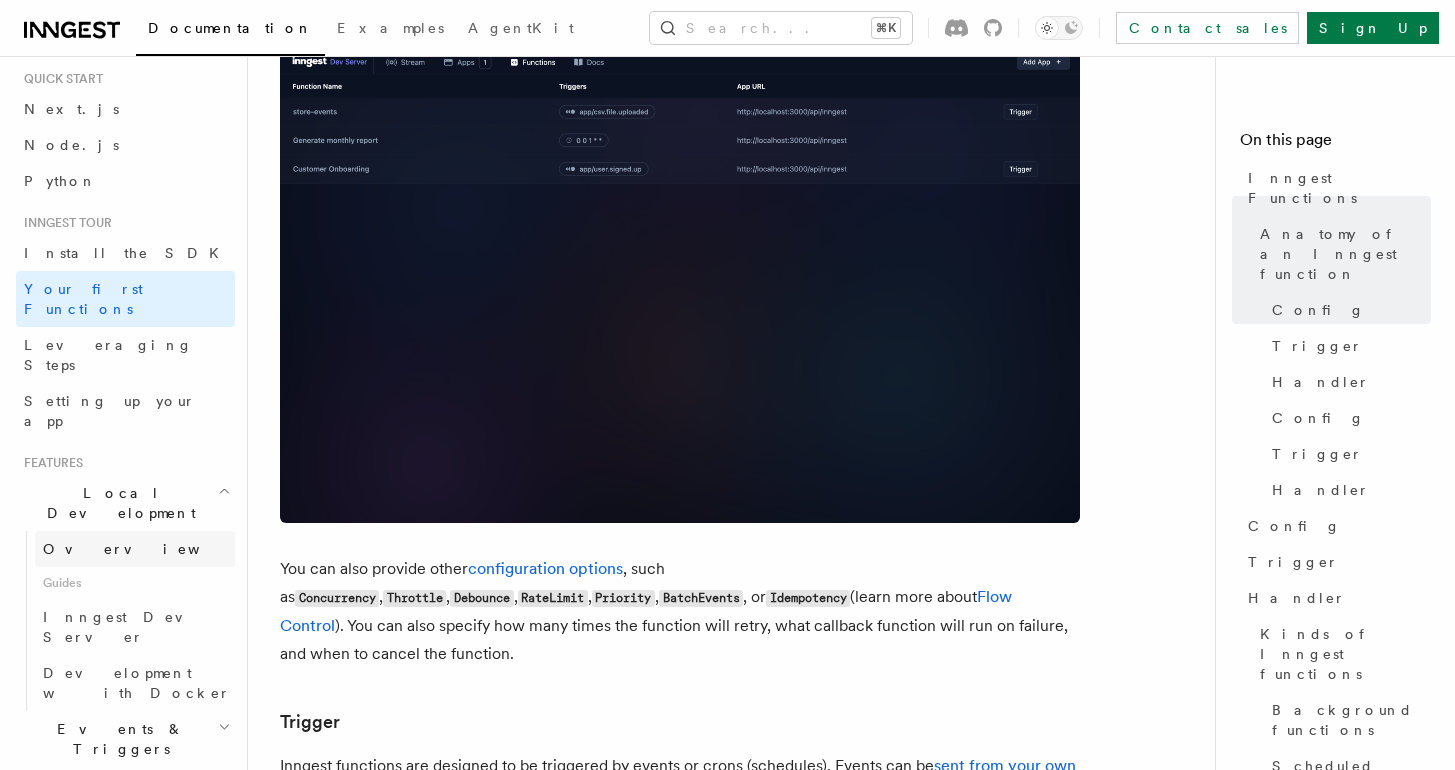 click on "Overview" at bounding box center [135, 549] 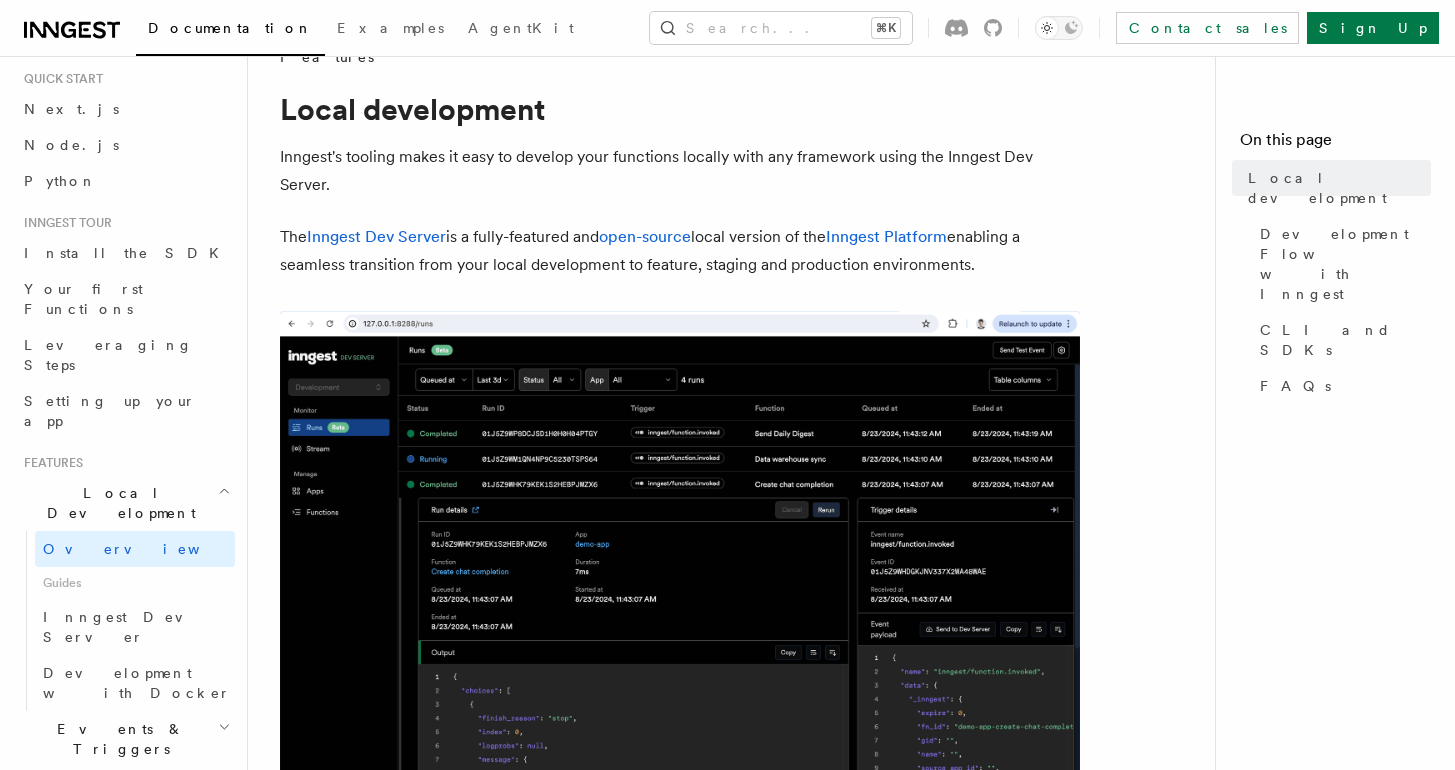 scroll, scrollTop: 46, scrollLeft: 0, axis: vertical 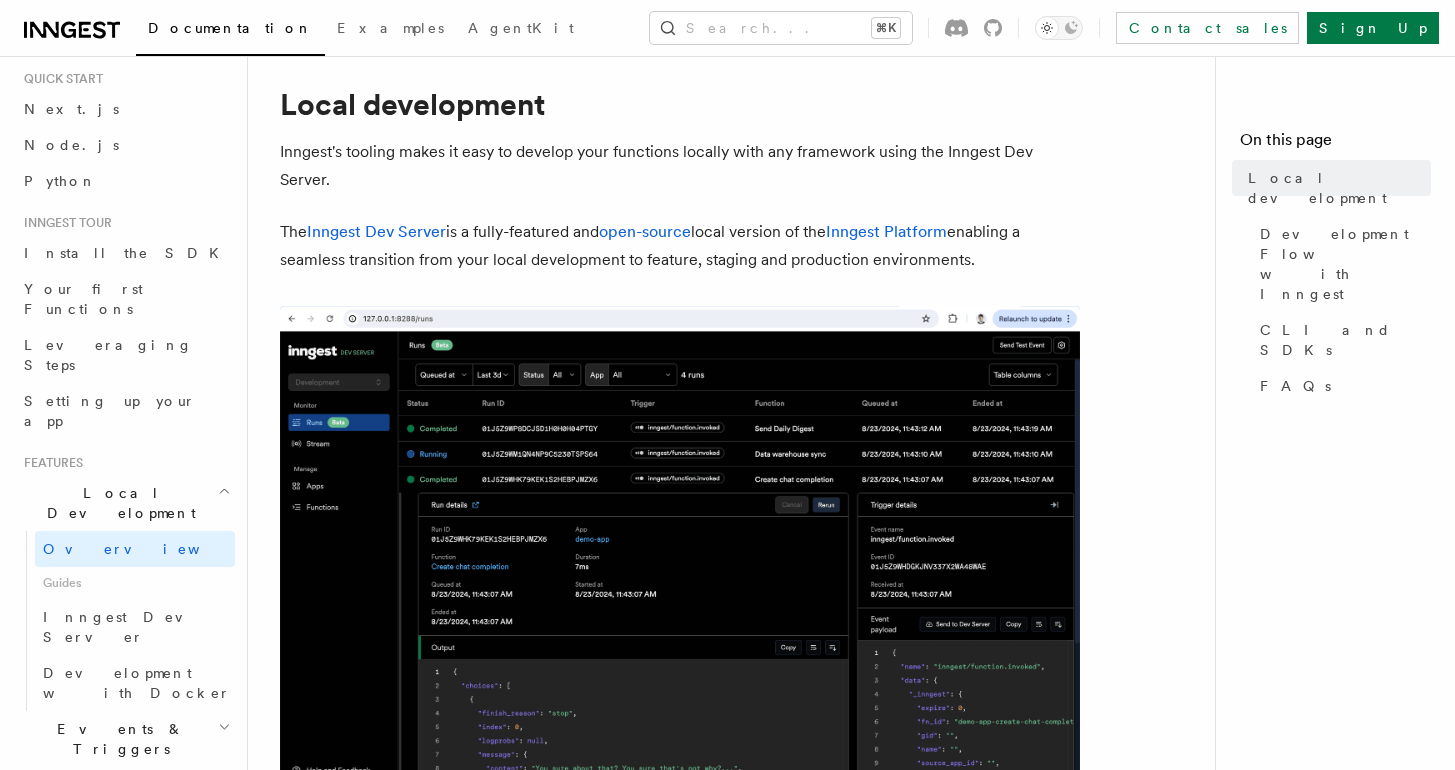 click at bounding box center [680, 545] 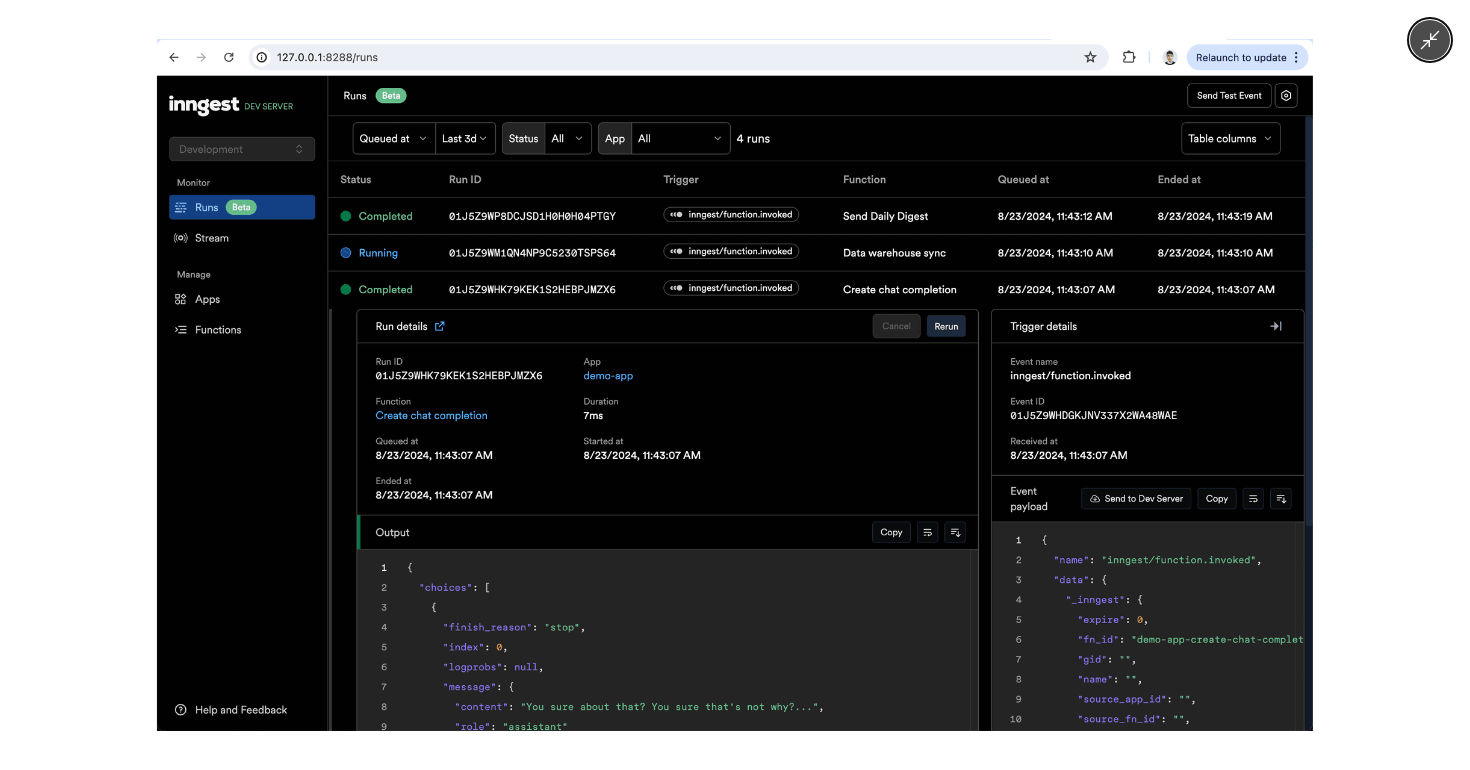 click at bounding box center [735, 385] 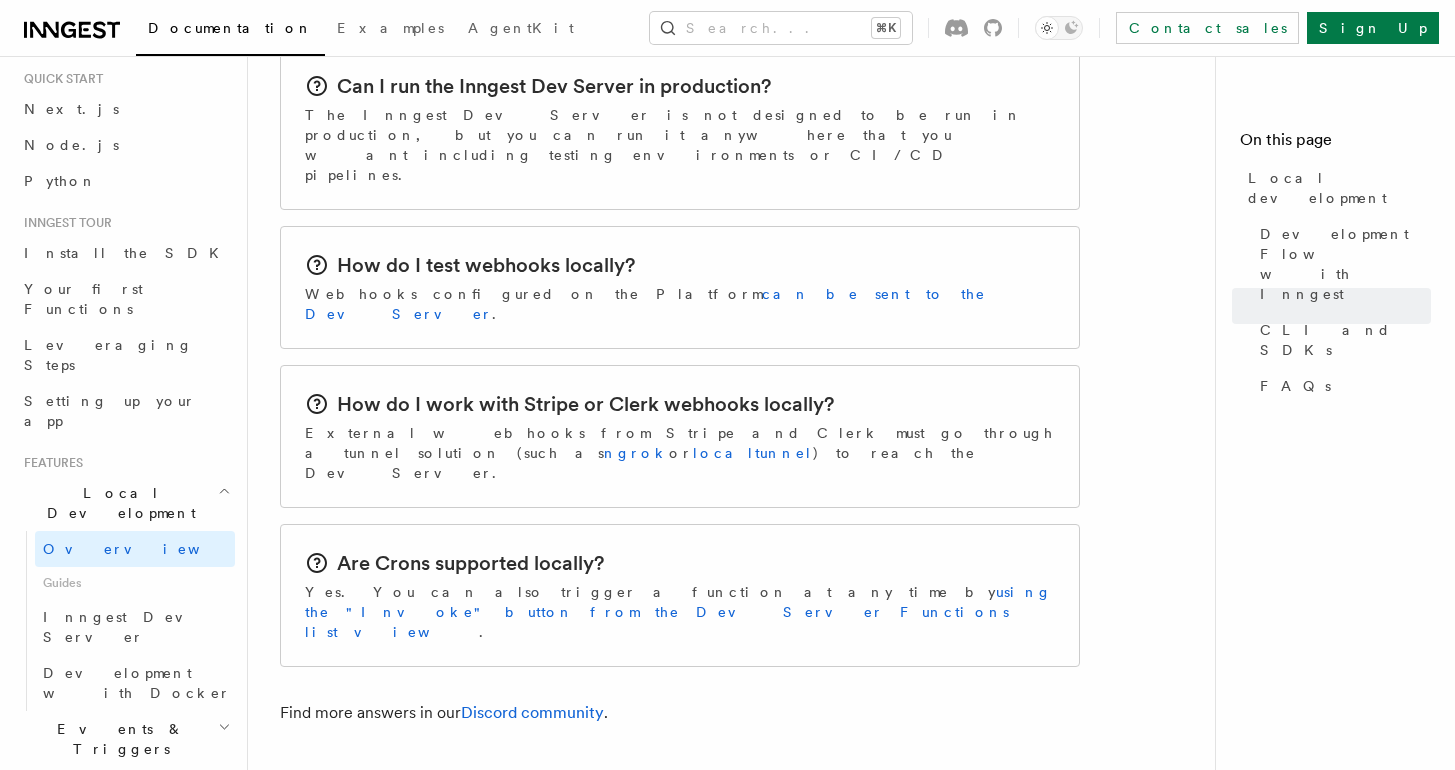 scroll, scrollTop: 3333, scrollLeft: 0, axis: vertical 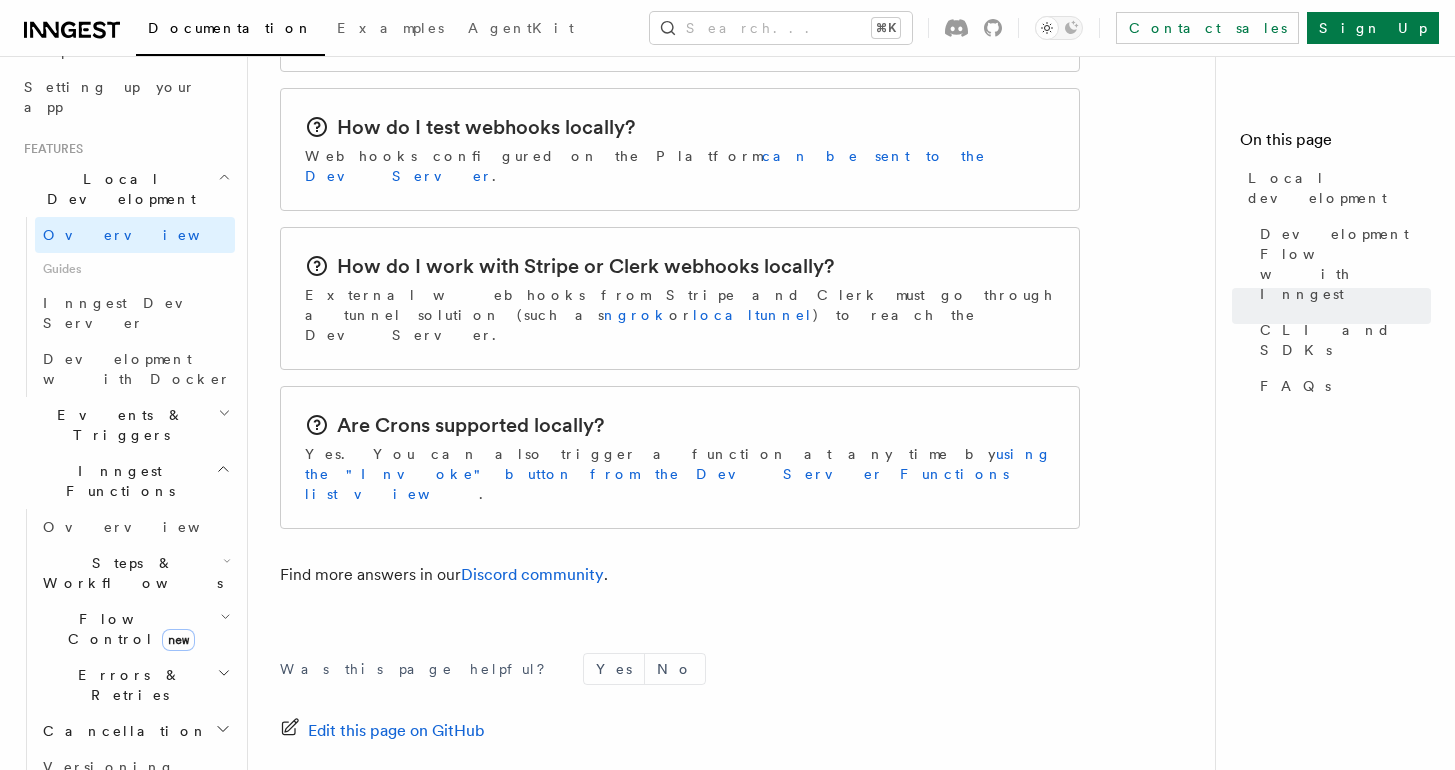 click on "Events & Triggers" at bounding box center (117, 425) 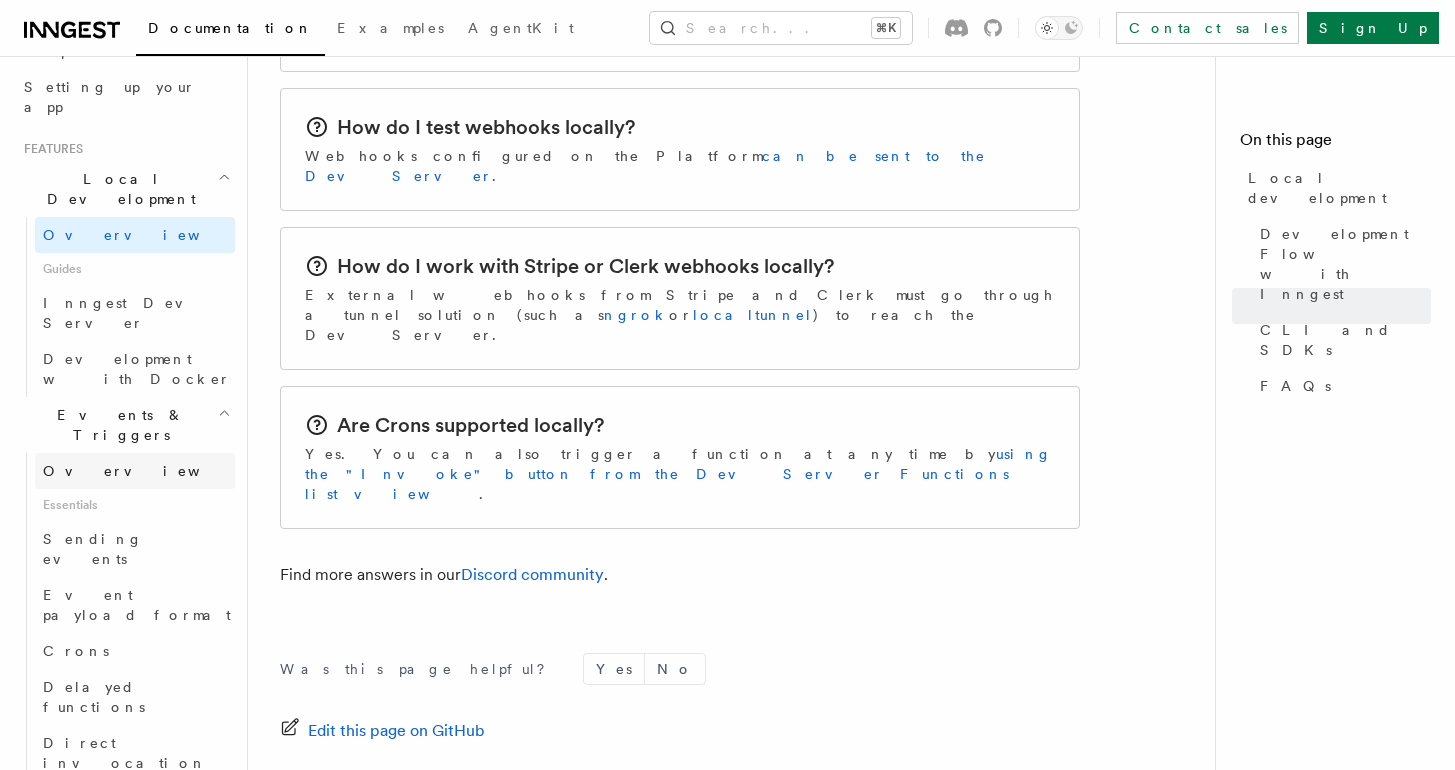 click on "Overview" at bounding box center [135, 471] 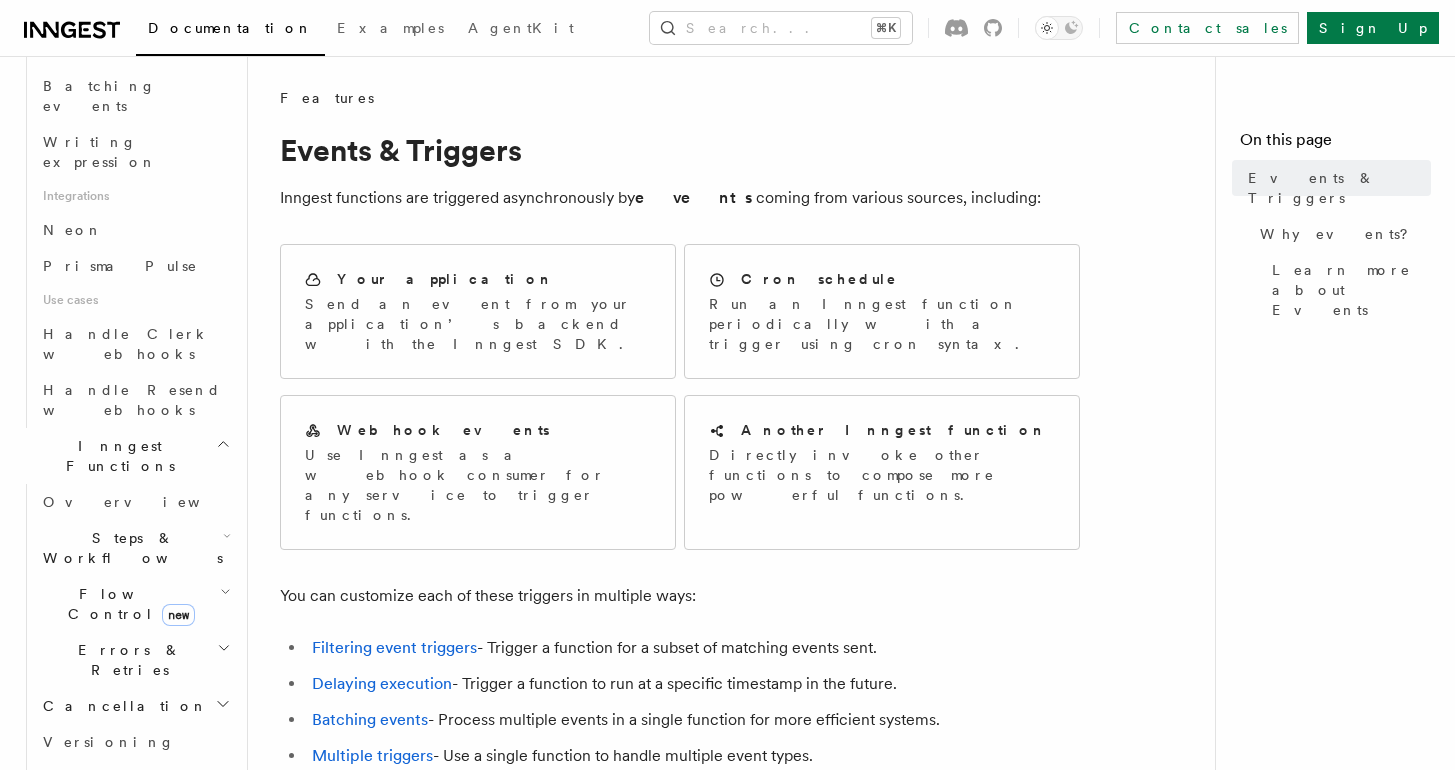 scroll, scrollTop: 1267, scrollLeft: 0, axis: vertical 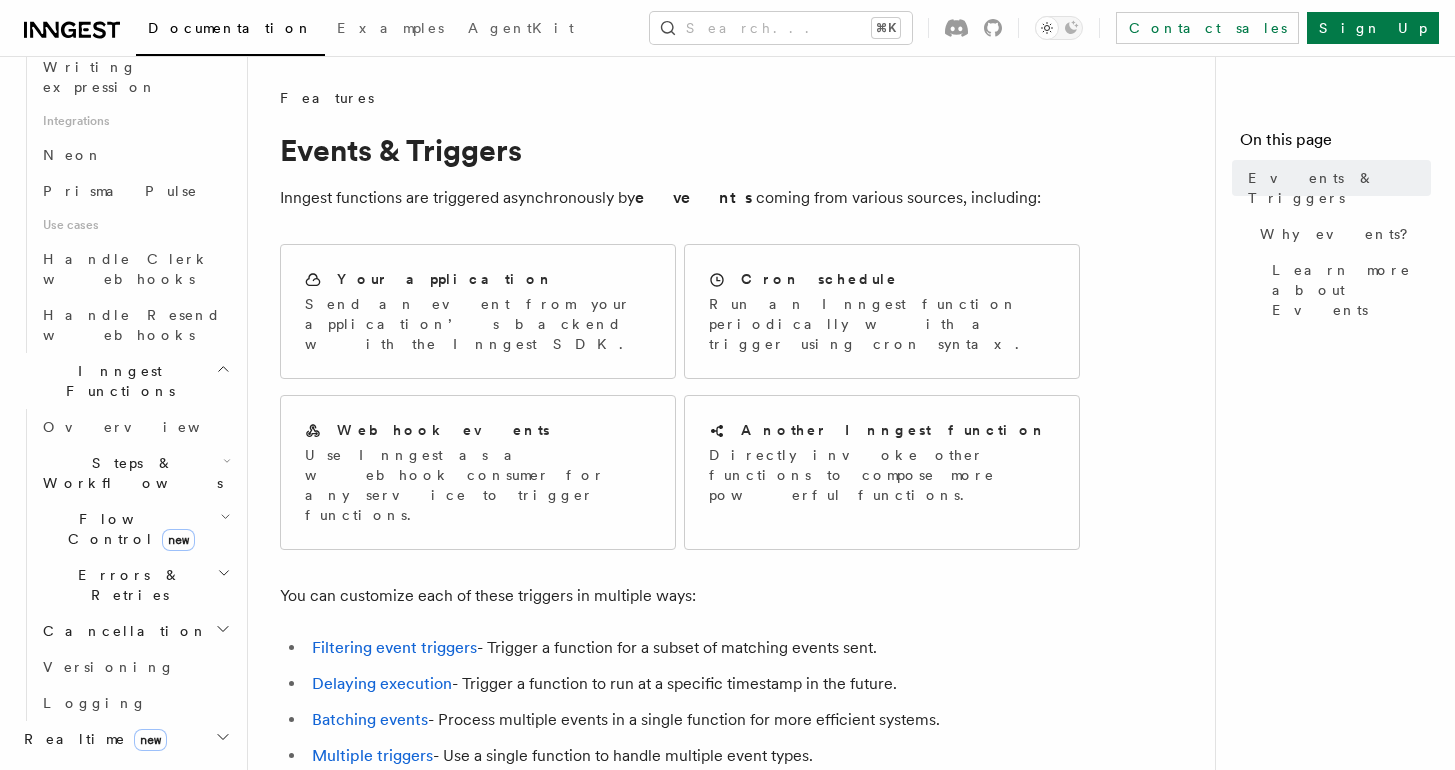click on "Deployment" at bounding box center [125, 847] 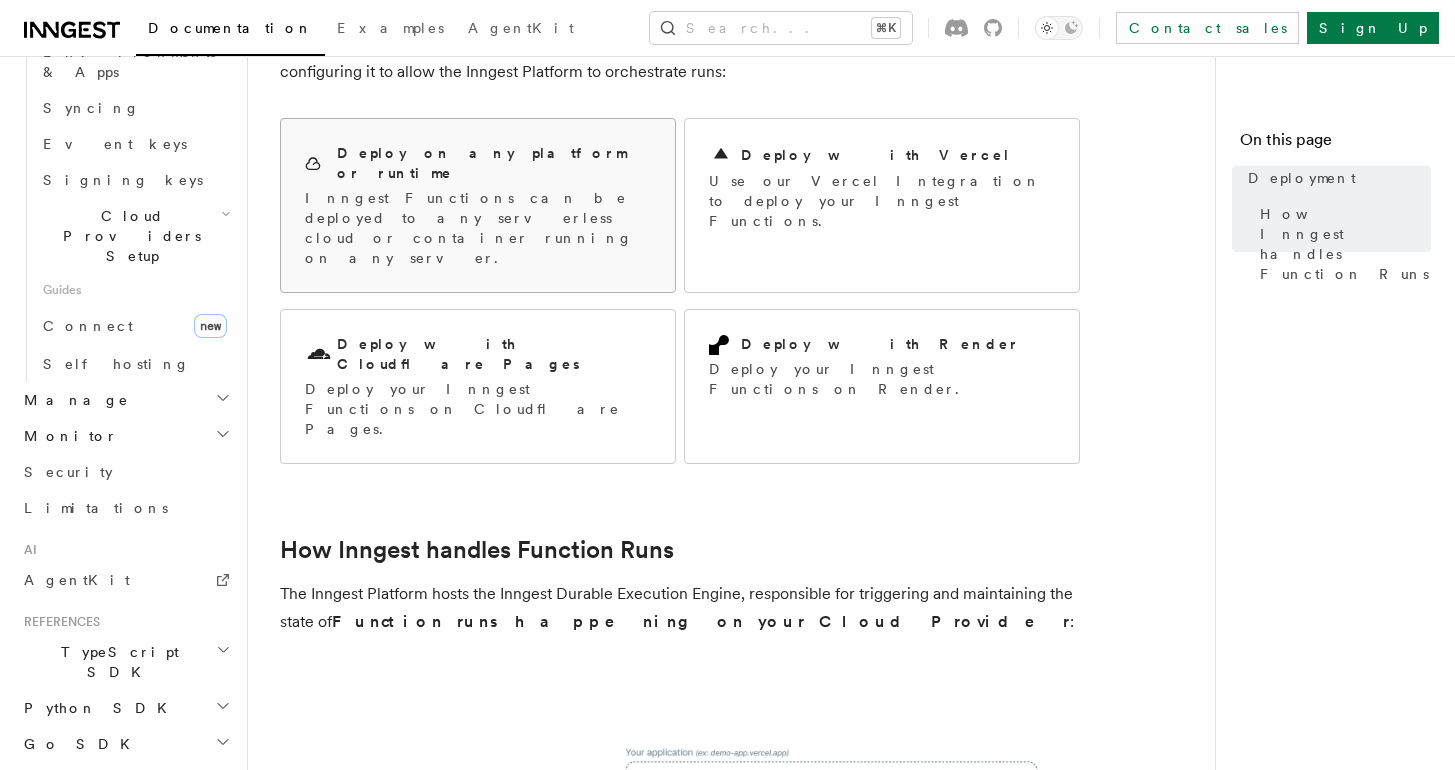 scroll, scrollTop: 34, scrollLeft: 0, axis: vertical 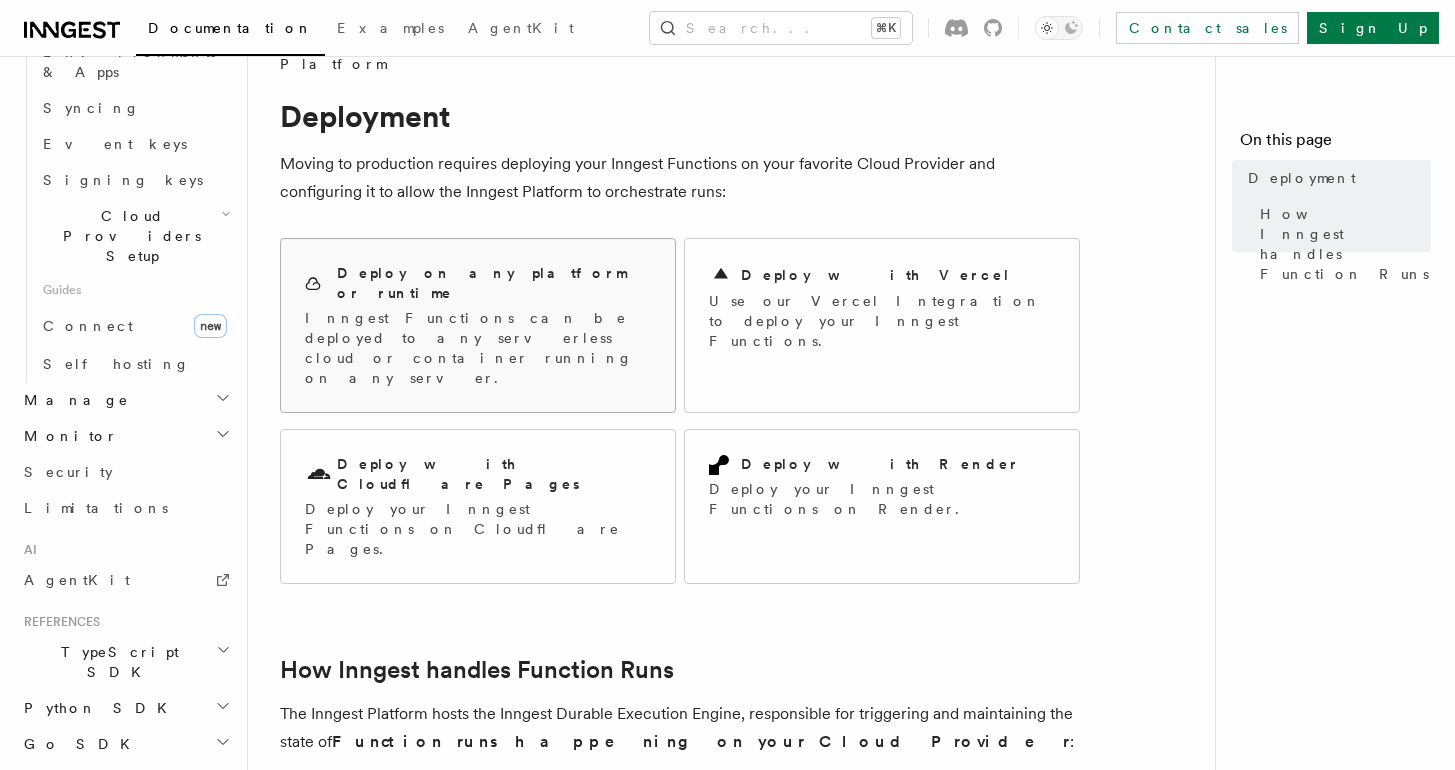 click on "Deploy on any platform or runtime" at bounding box center [478, 283] 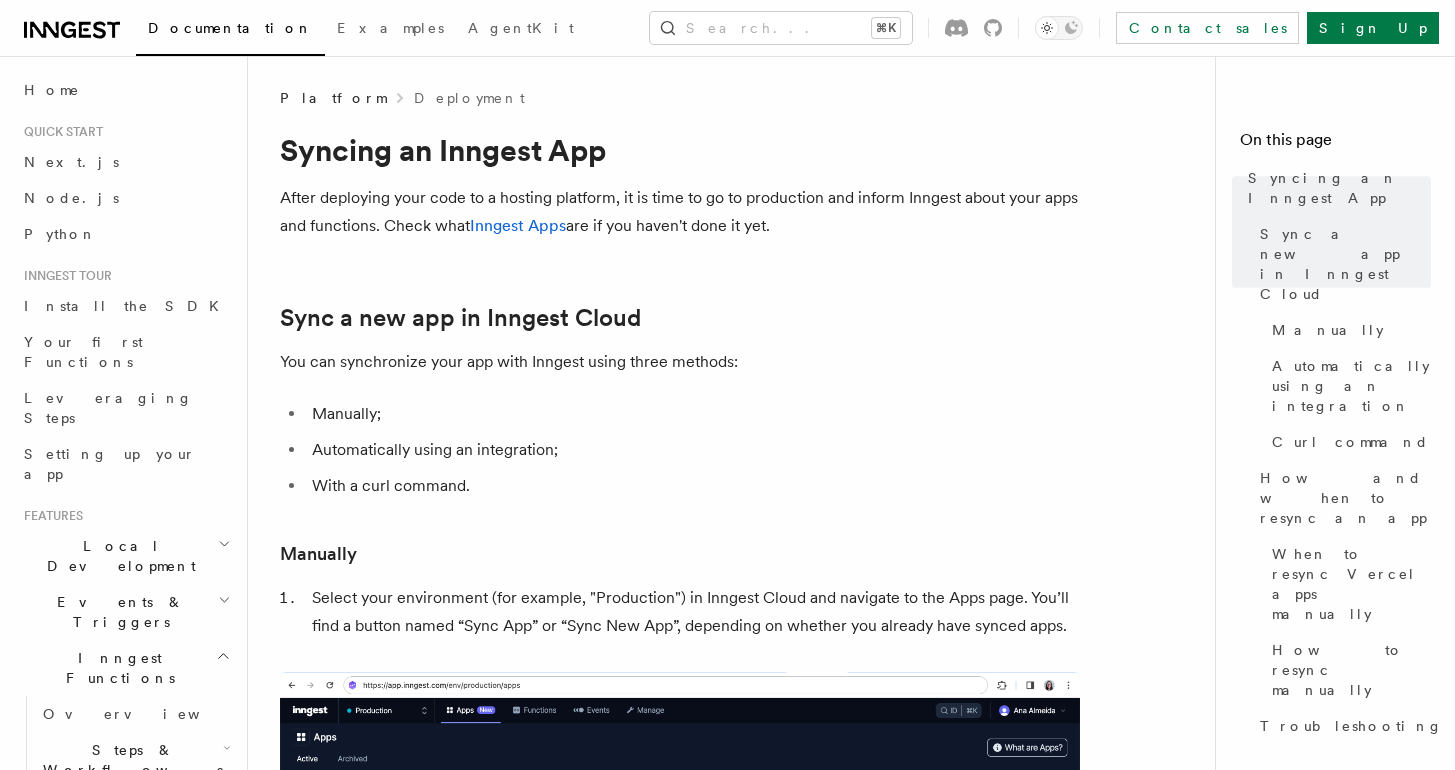 scroll, scrollTop: 208, scrollLeft: 0, axis: vertical 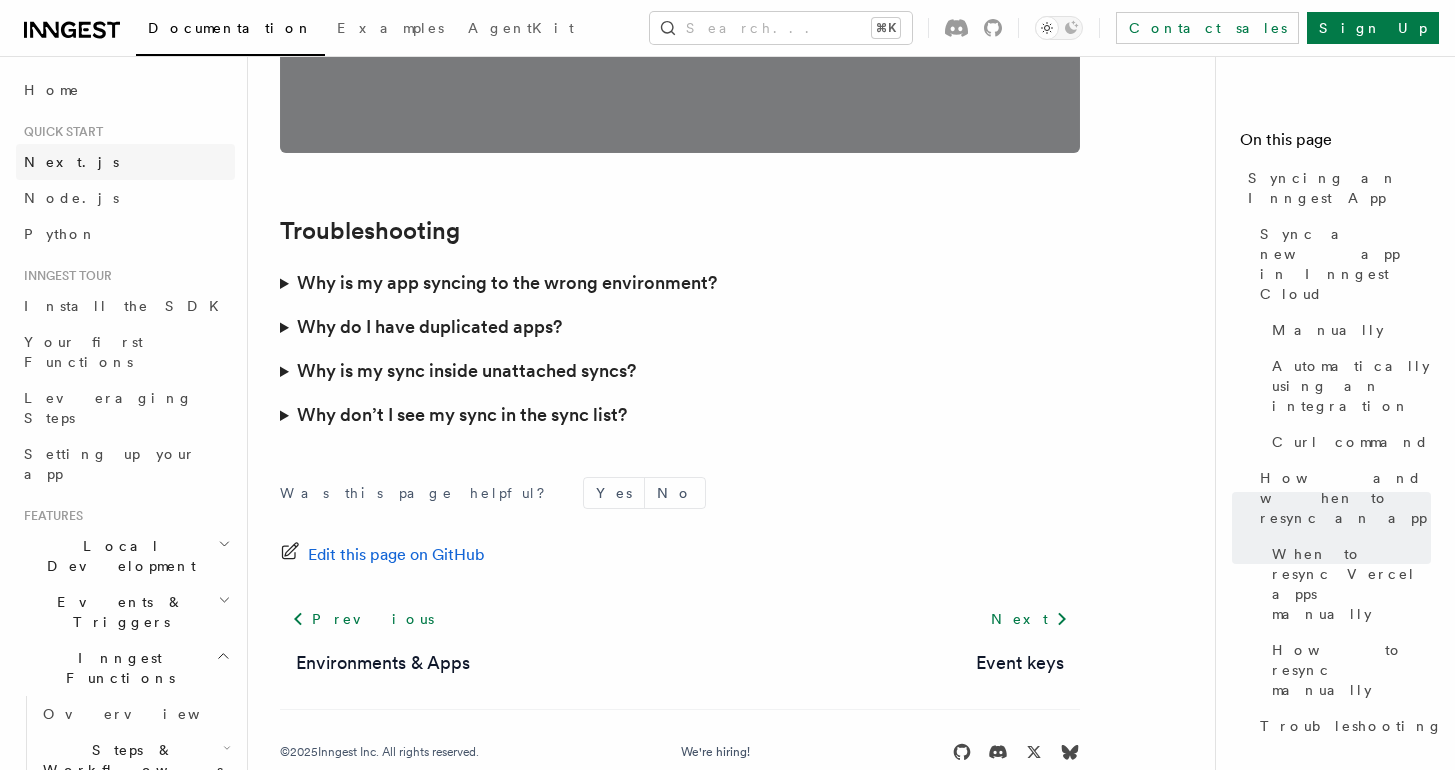 click on "Next.js" at bounding box center (125, 162) 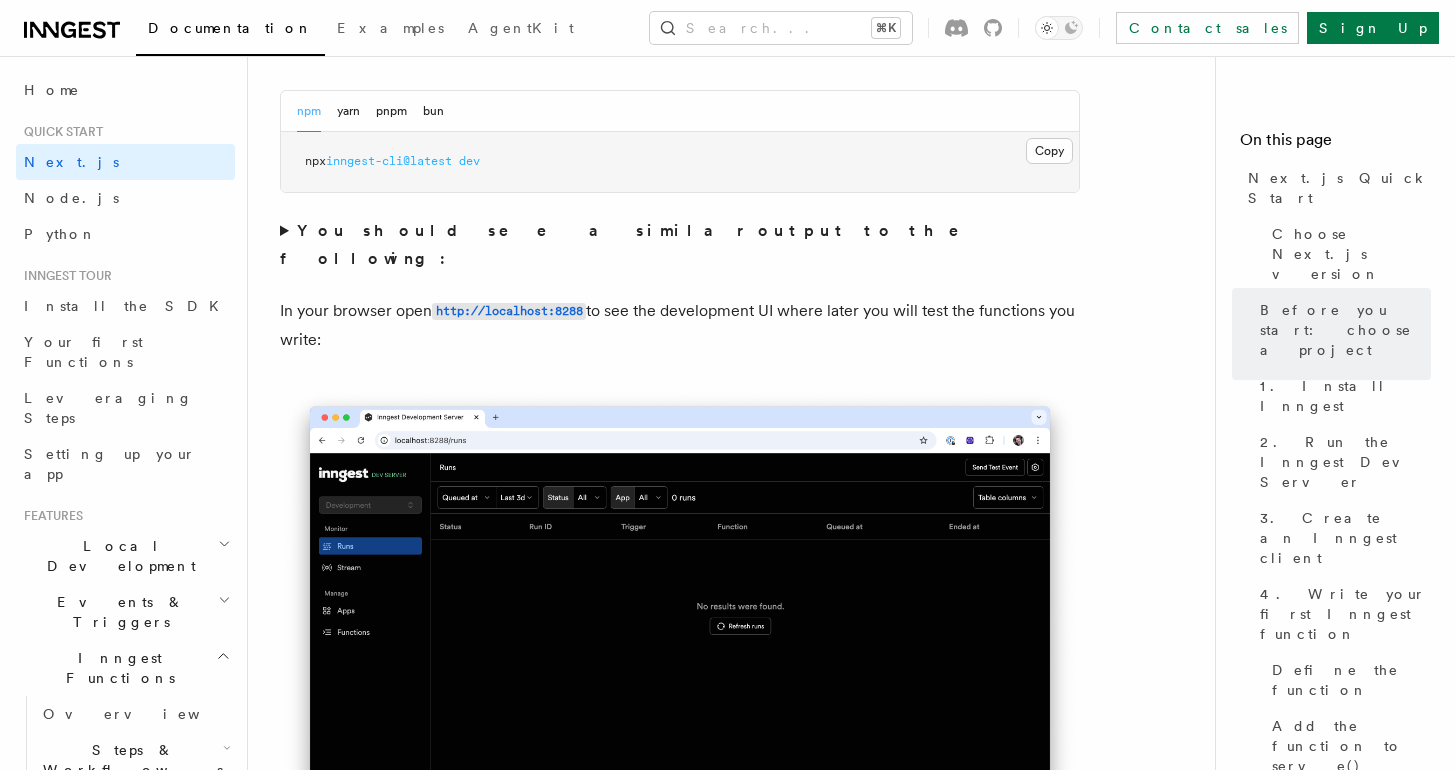 scroll, scrollTop: 1555, scrollLeft: 0, axis: vertical 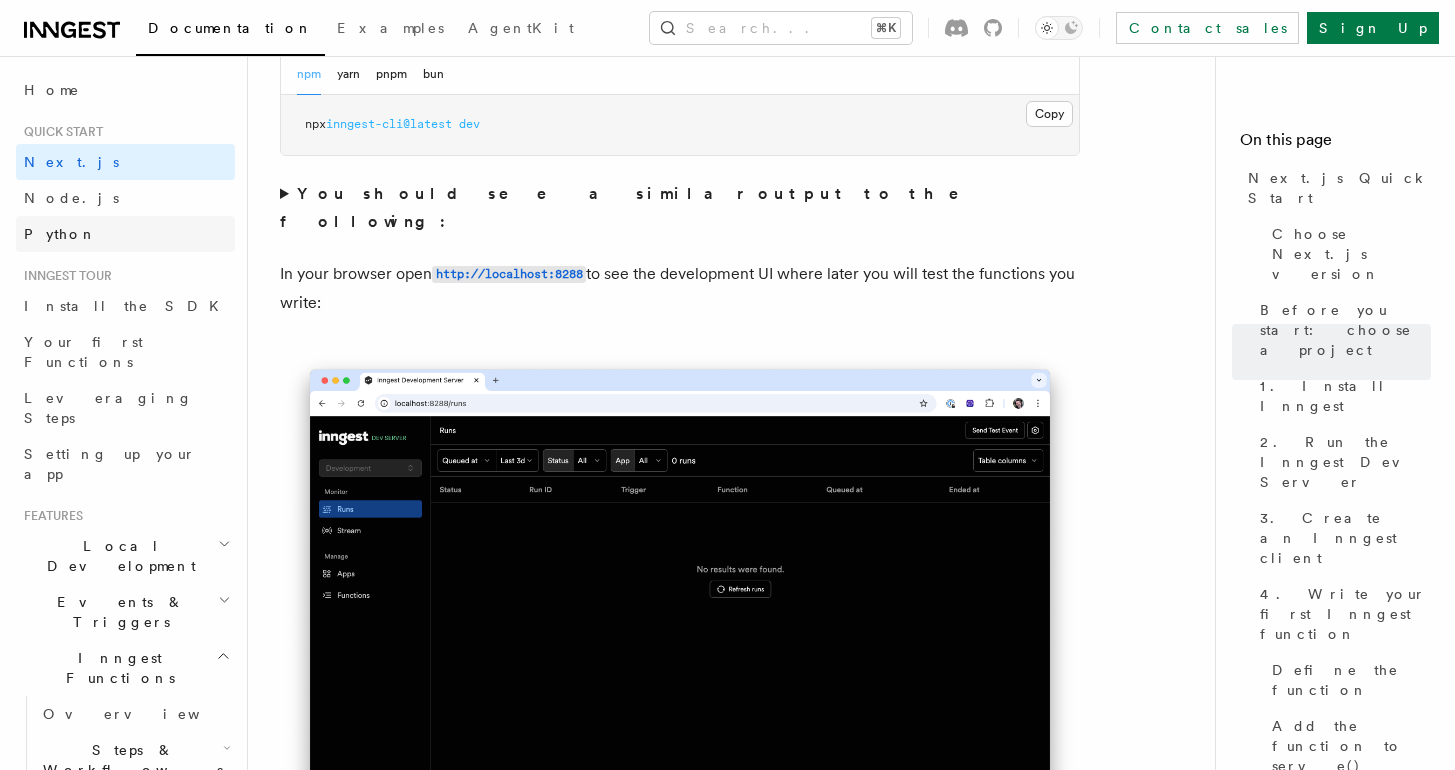 click on "Python" at bounding box center (125, 234) 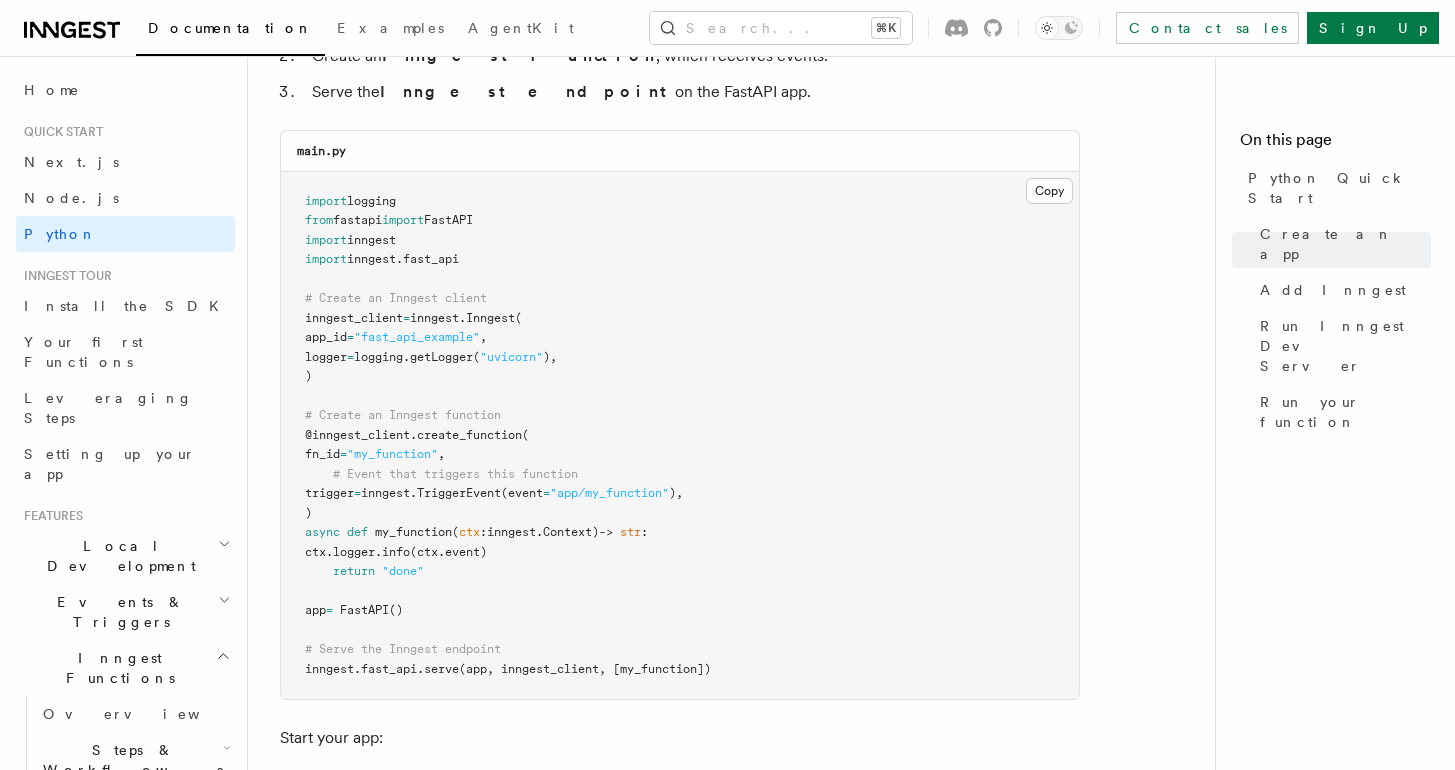scroll, scrollTop: 1423, scrollLeft: 0, axis: vertical 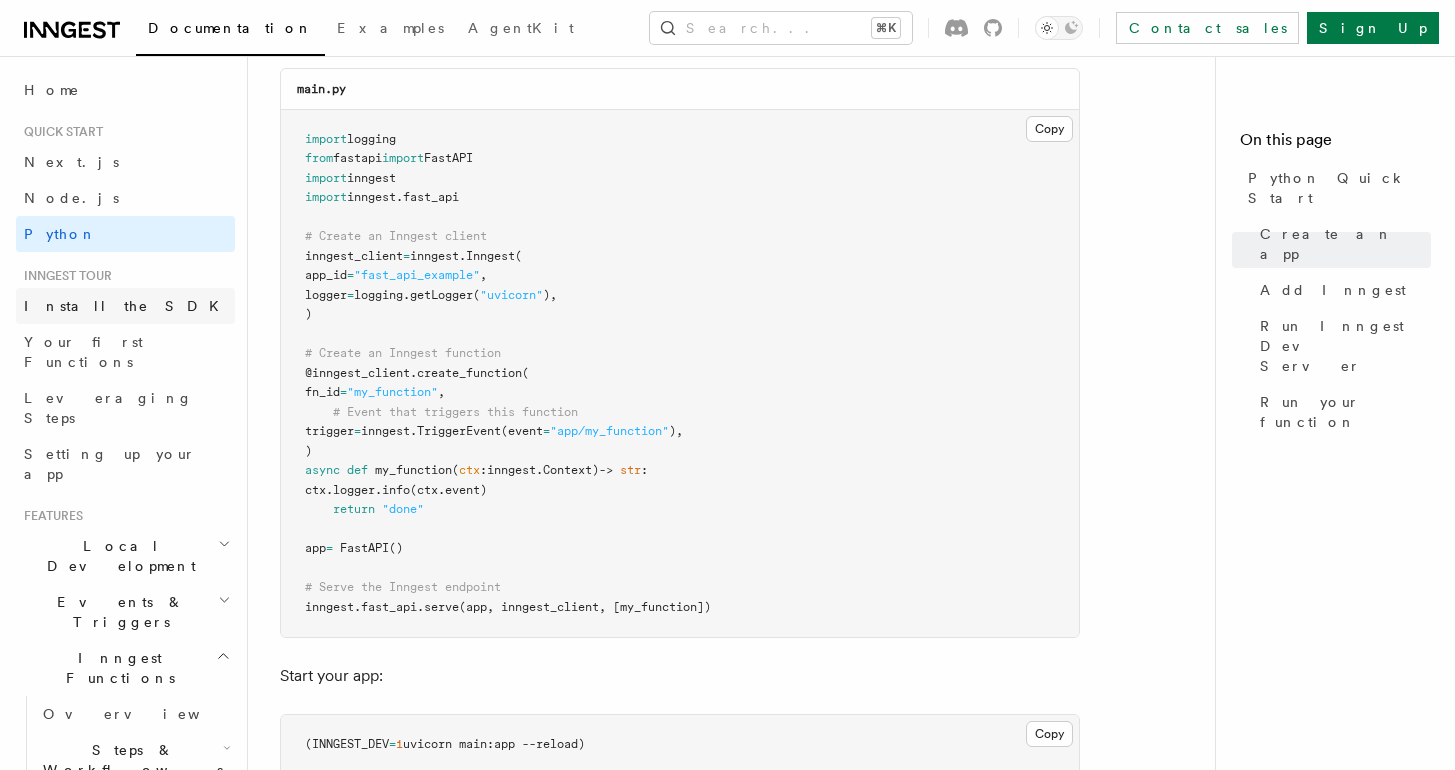 click on "Install the SDK" at bounding box center (125, 306) 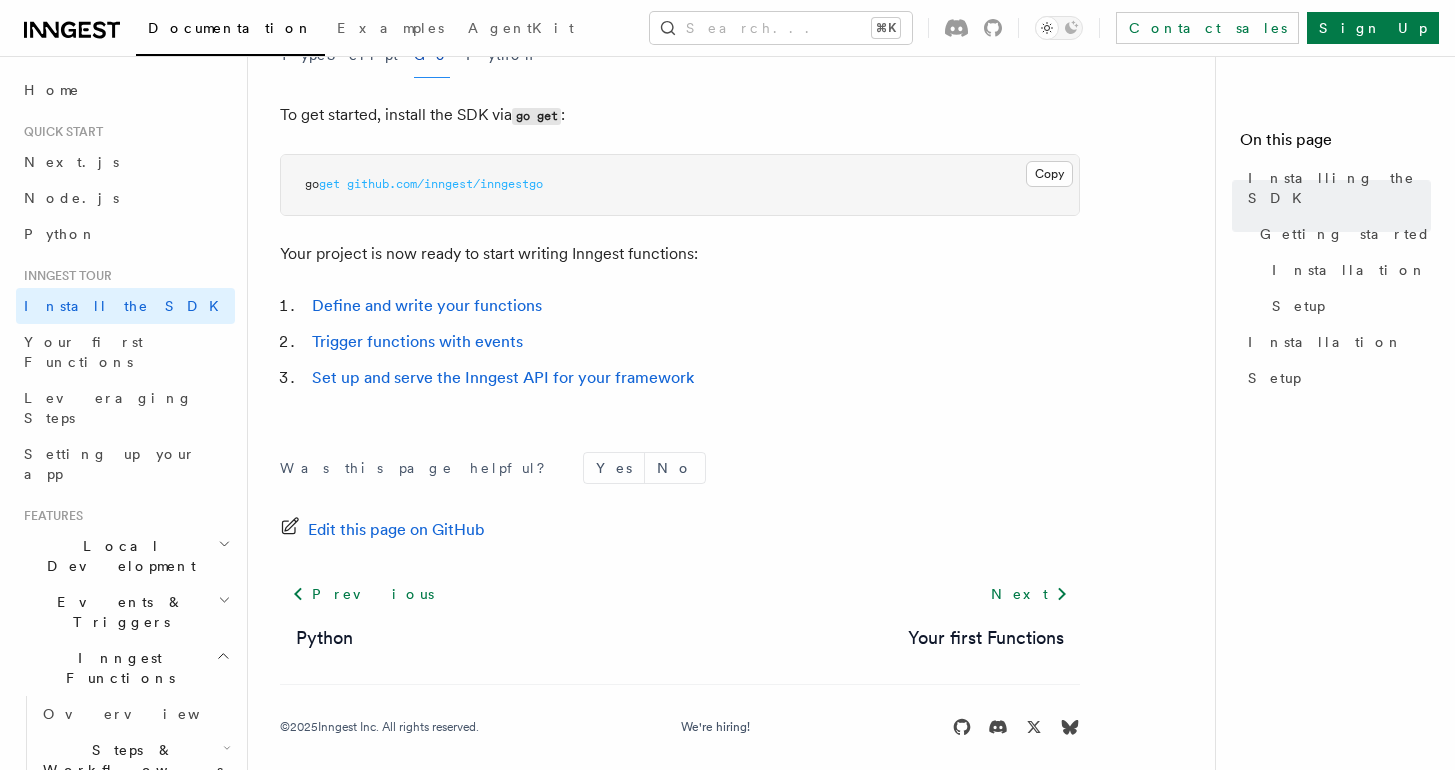 scroll, scrollTop: 518, scrollLeft: 0, axis: vertical 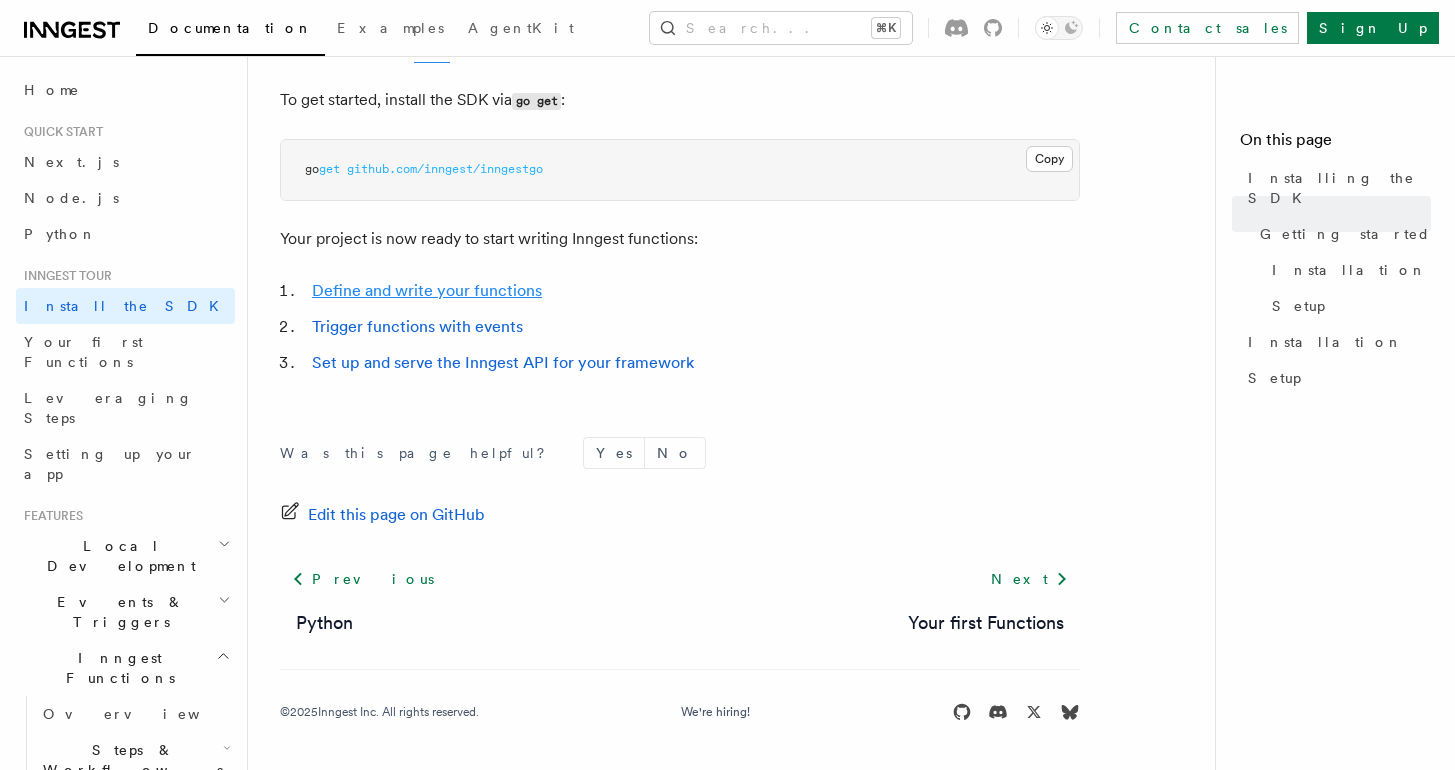 click on "Define and write your functions" at bounding box center [427, 290] 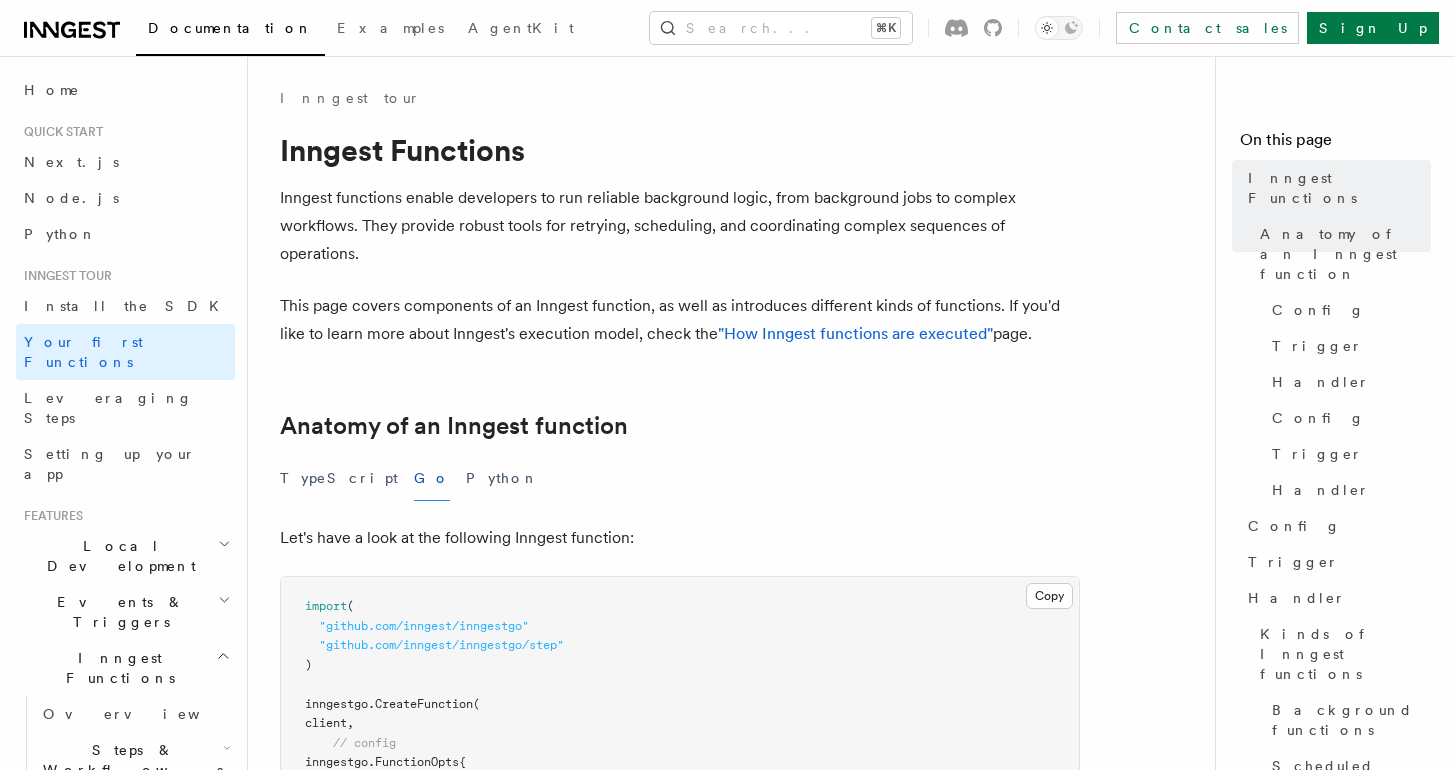 scroll, scrollTop: 0, scrollLeft: 0, axis: both 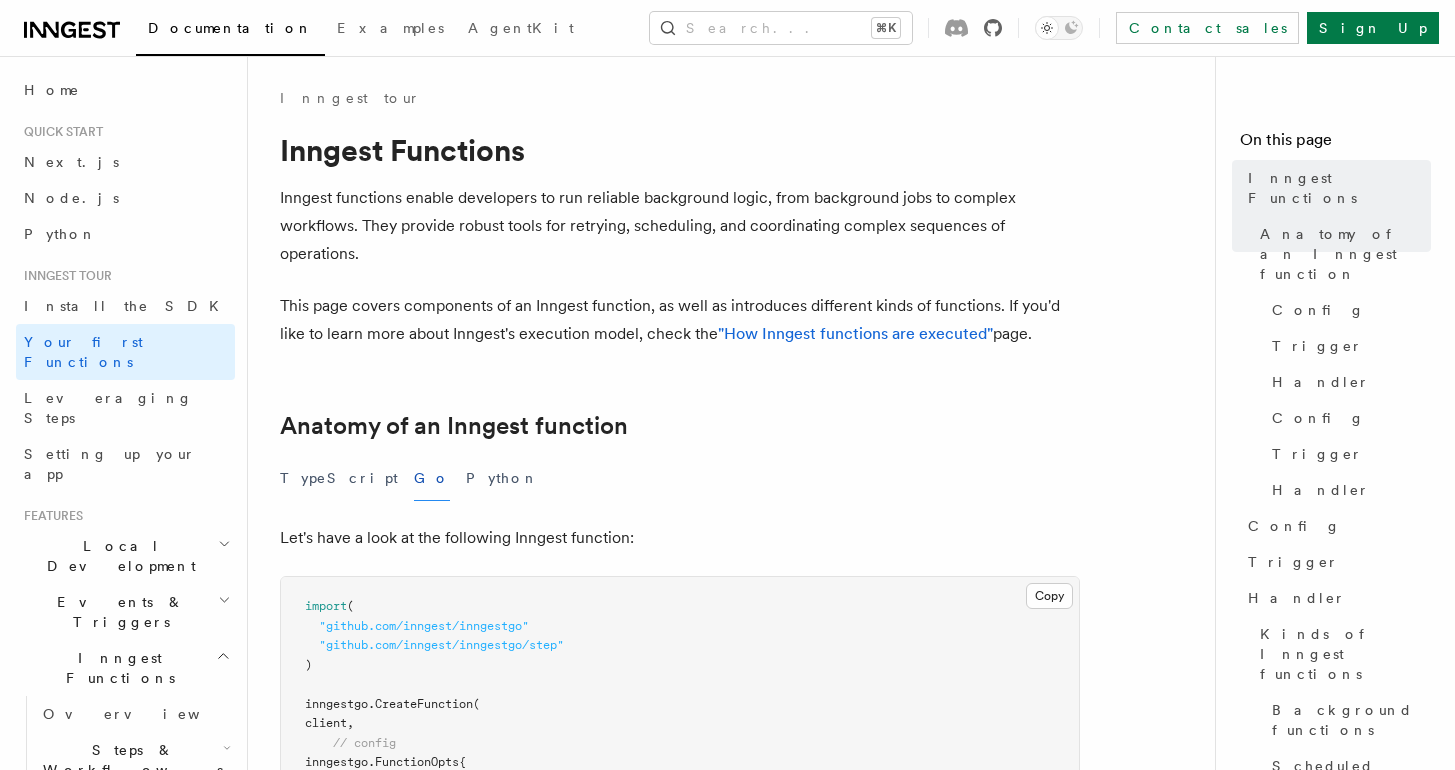 click 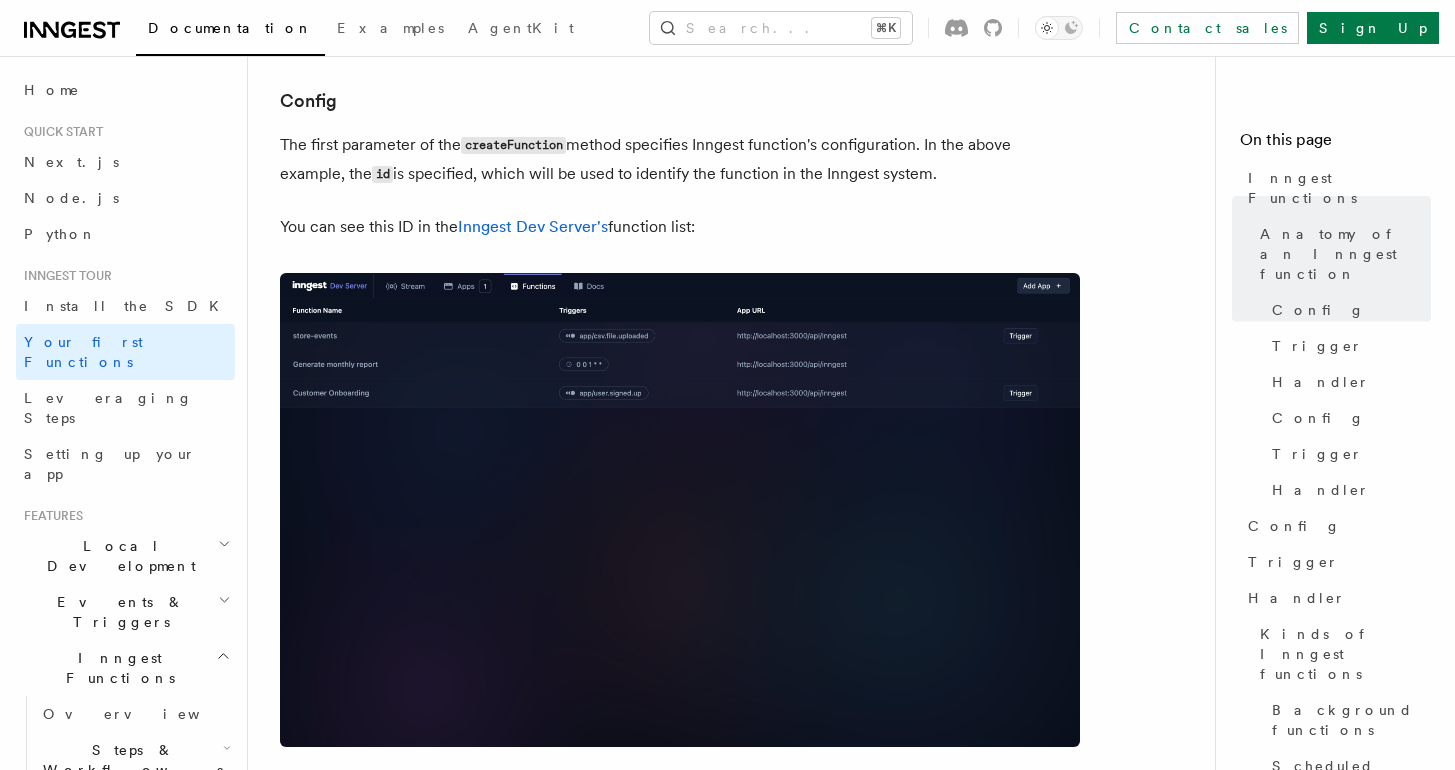 scroll, scrollTop: 1591, scrollLeft: 0, axis: vertical 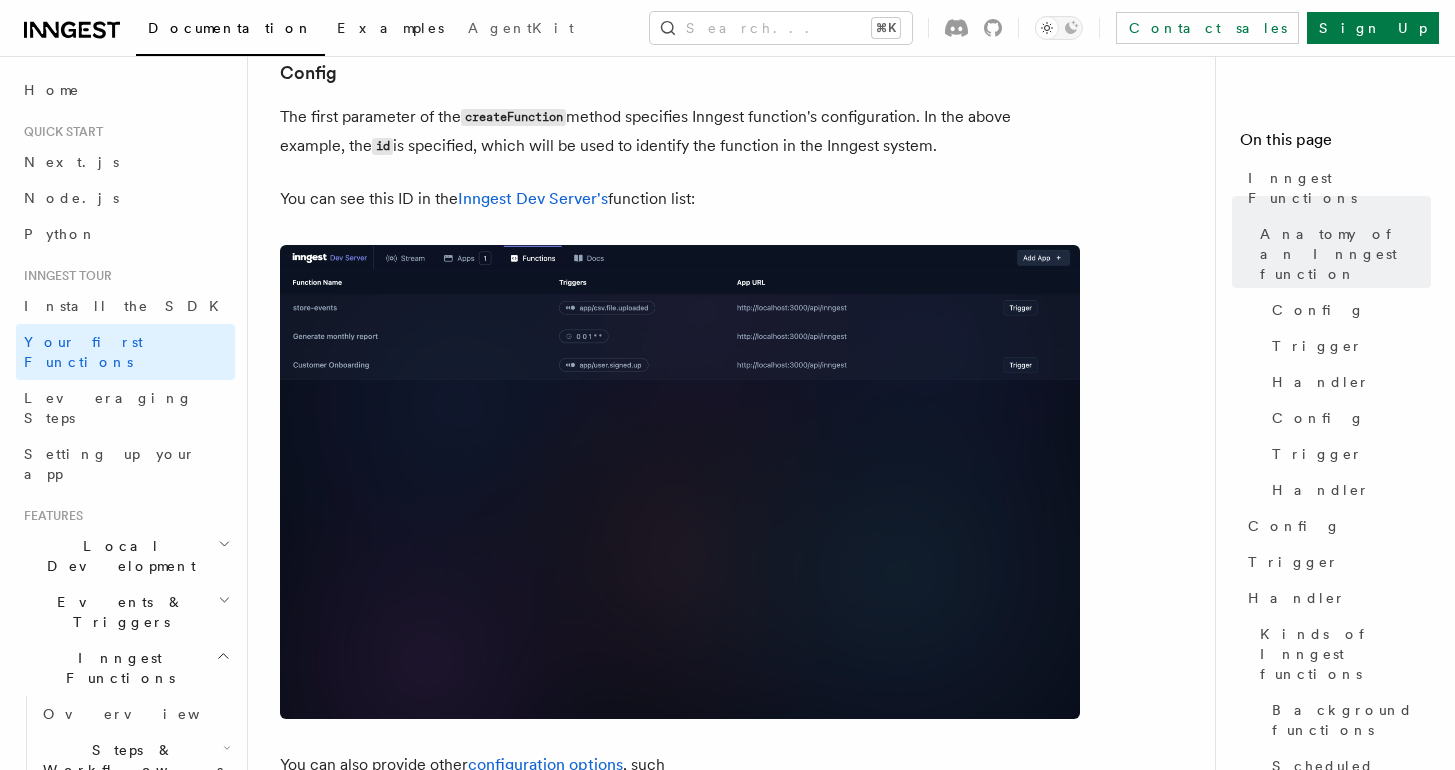 click on "Examples" at bounding box center [390, 28] 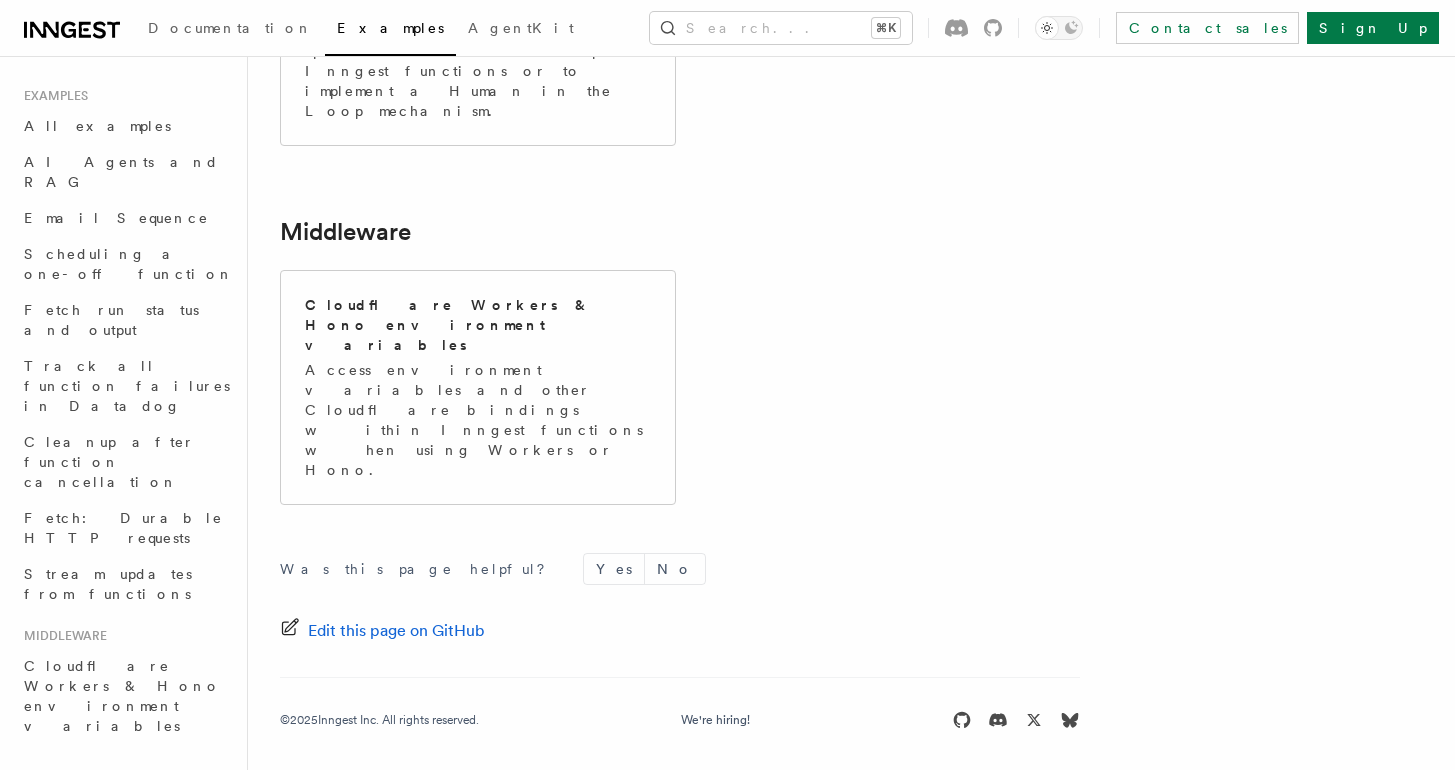 scroll, scrollTop: 0, scrollLeft: 0, axis: both 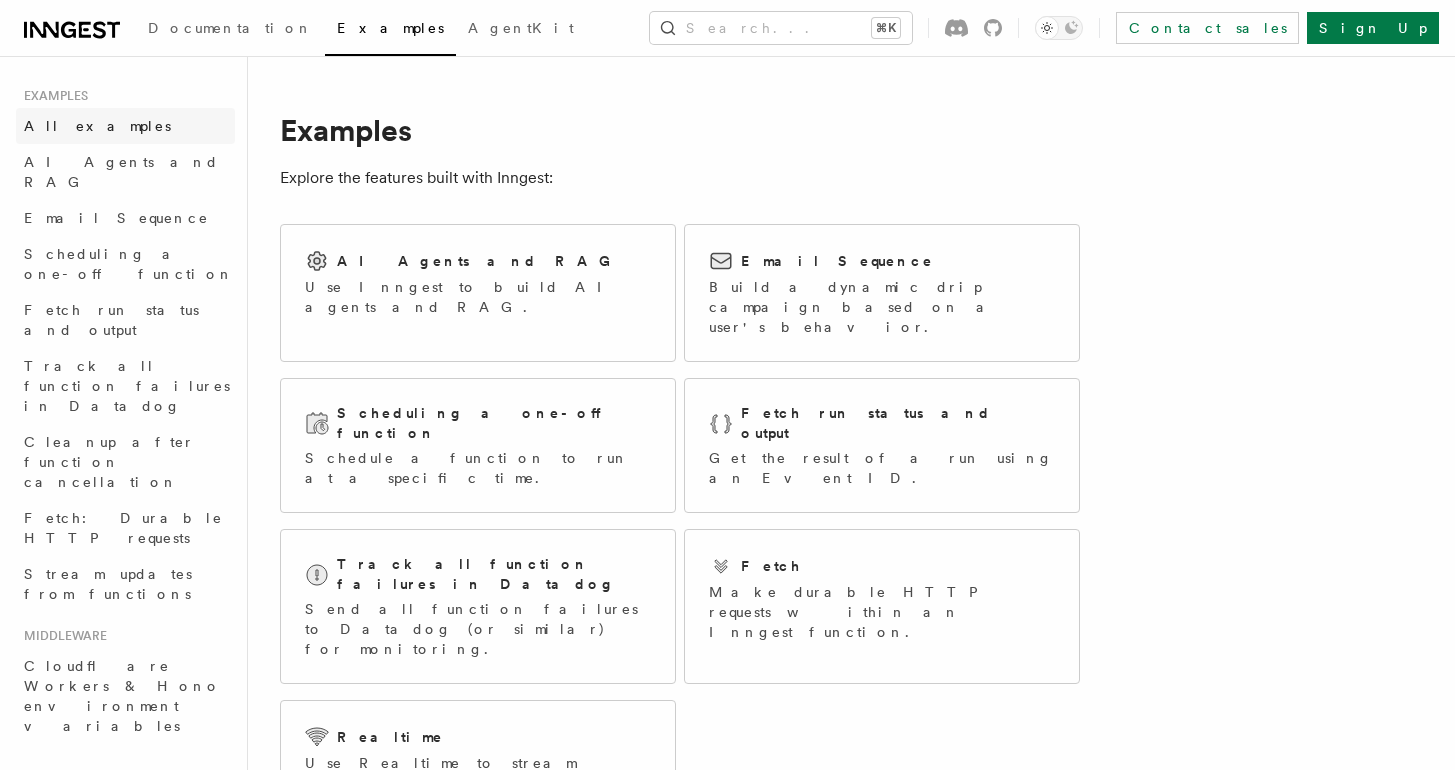 click on "All examples" at bounding box center (97, 126) 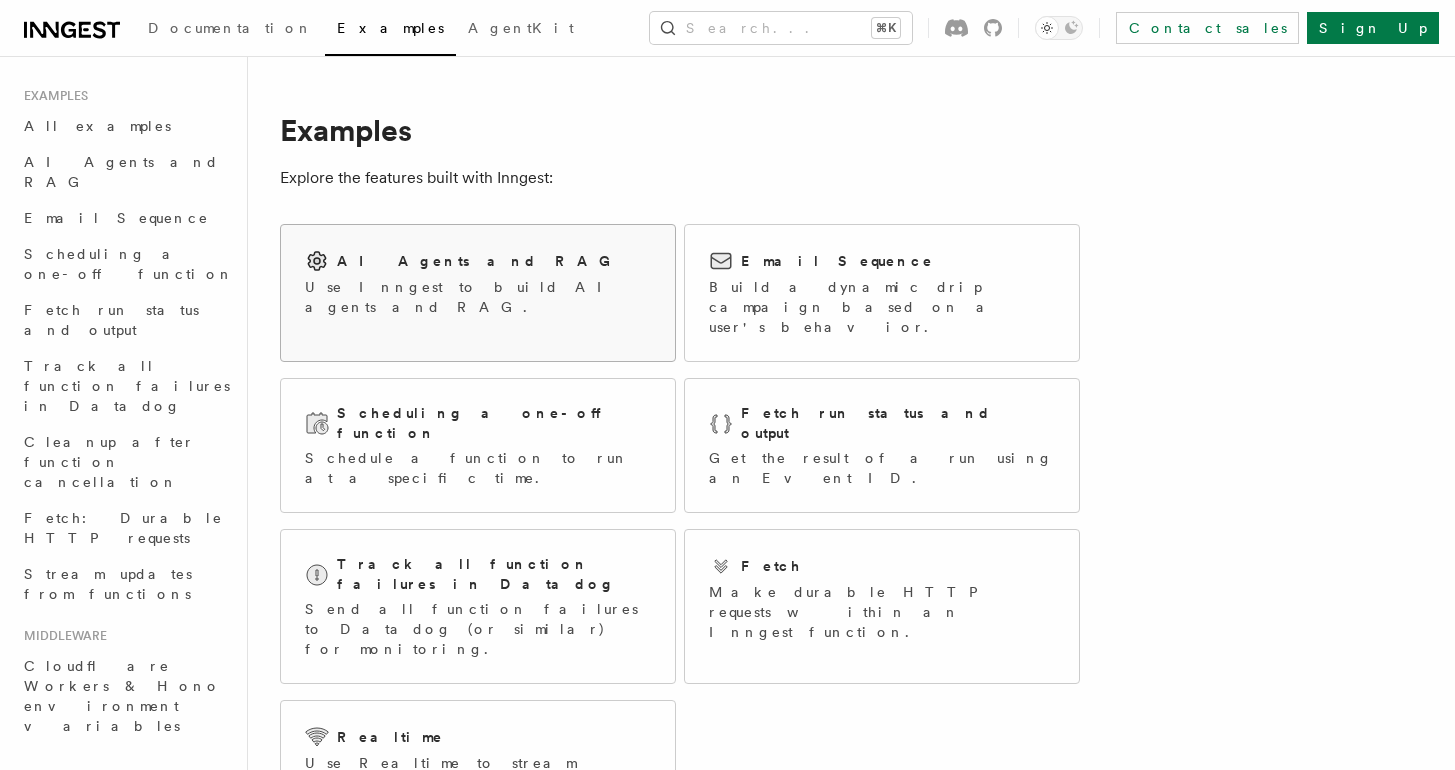 click on "Use Inngest to build AI agents and RAG." at bounding box center [478, 297] 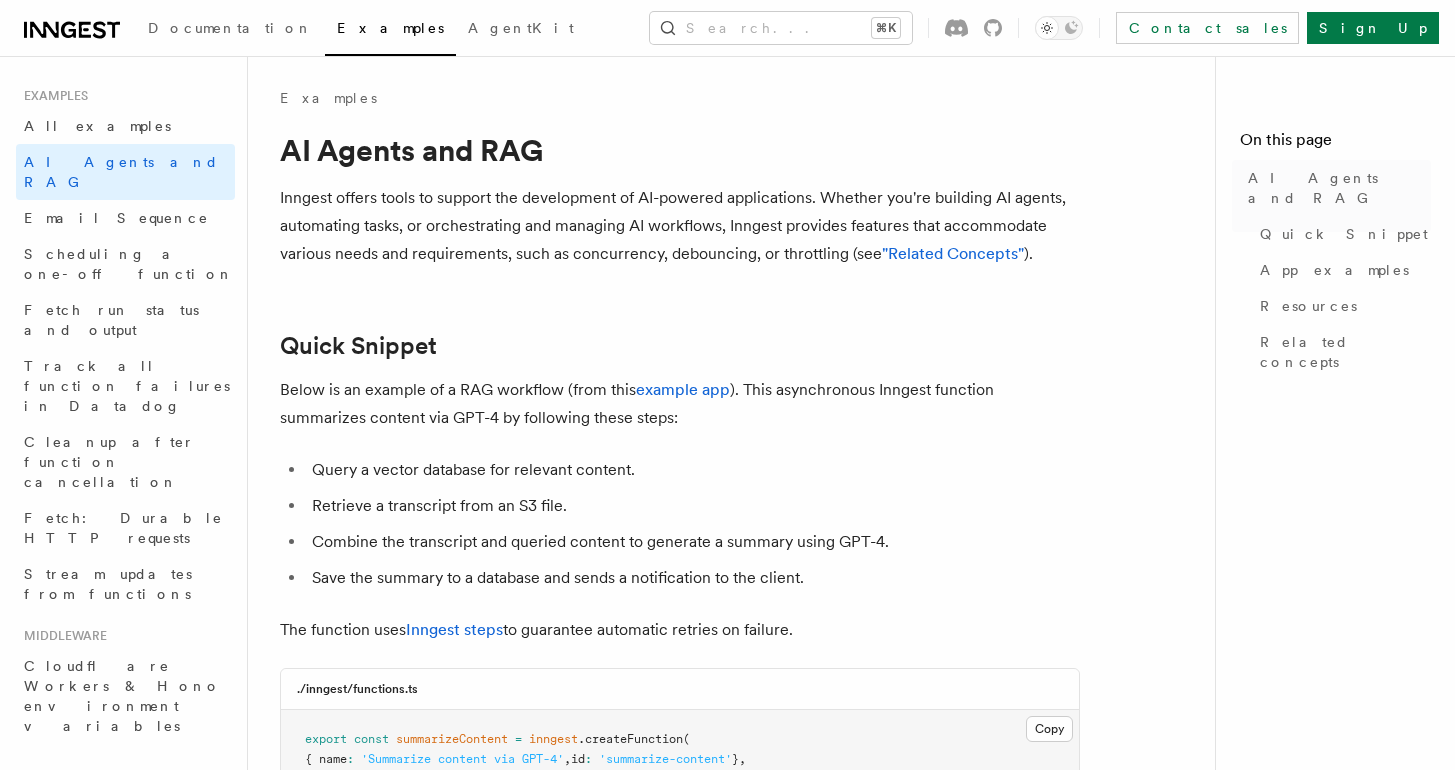 scroll, scrollTop: 0, scrollLeft: 0, axis: both 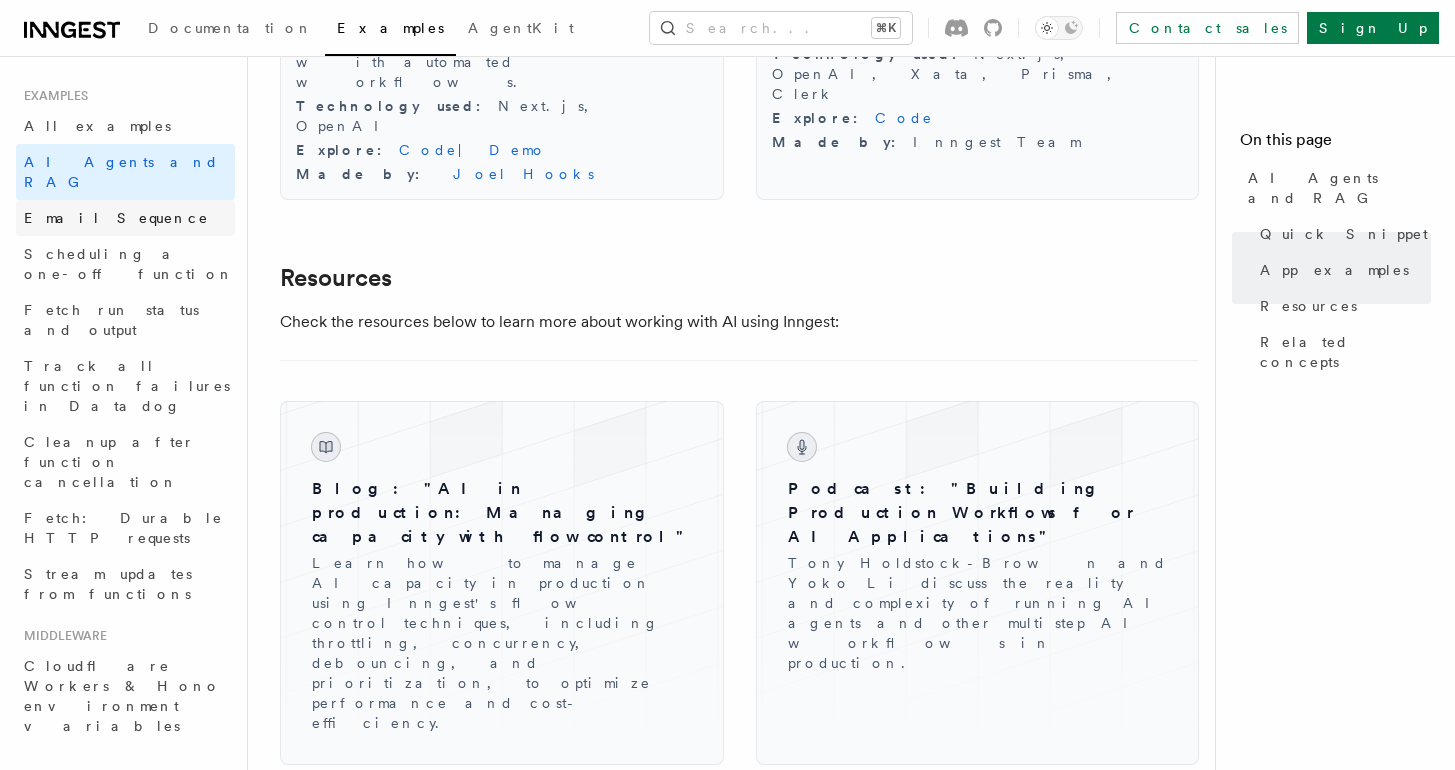 click on "Email Sequence" at bounding box center (116, 218) 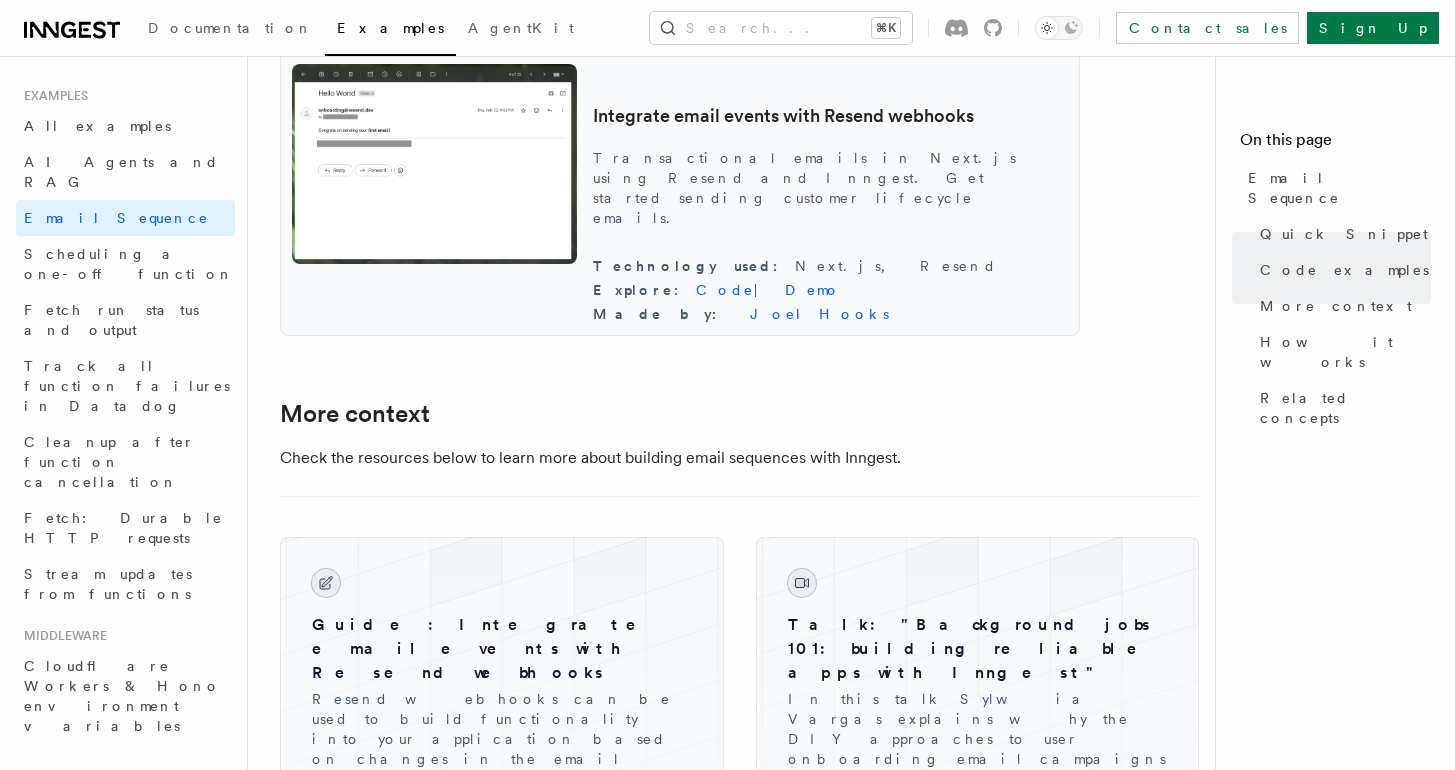 scroll, scrollTop: 1858, scrollLeft: 0, axis: vertical 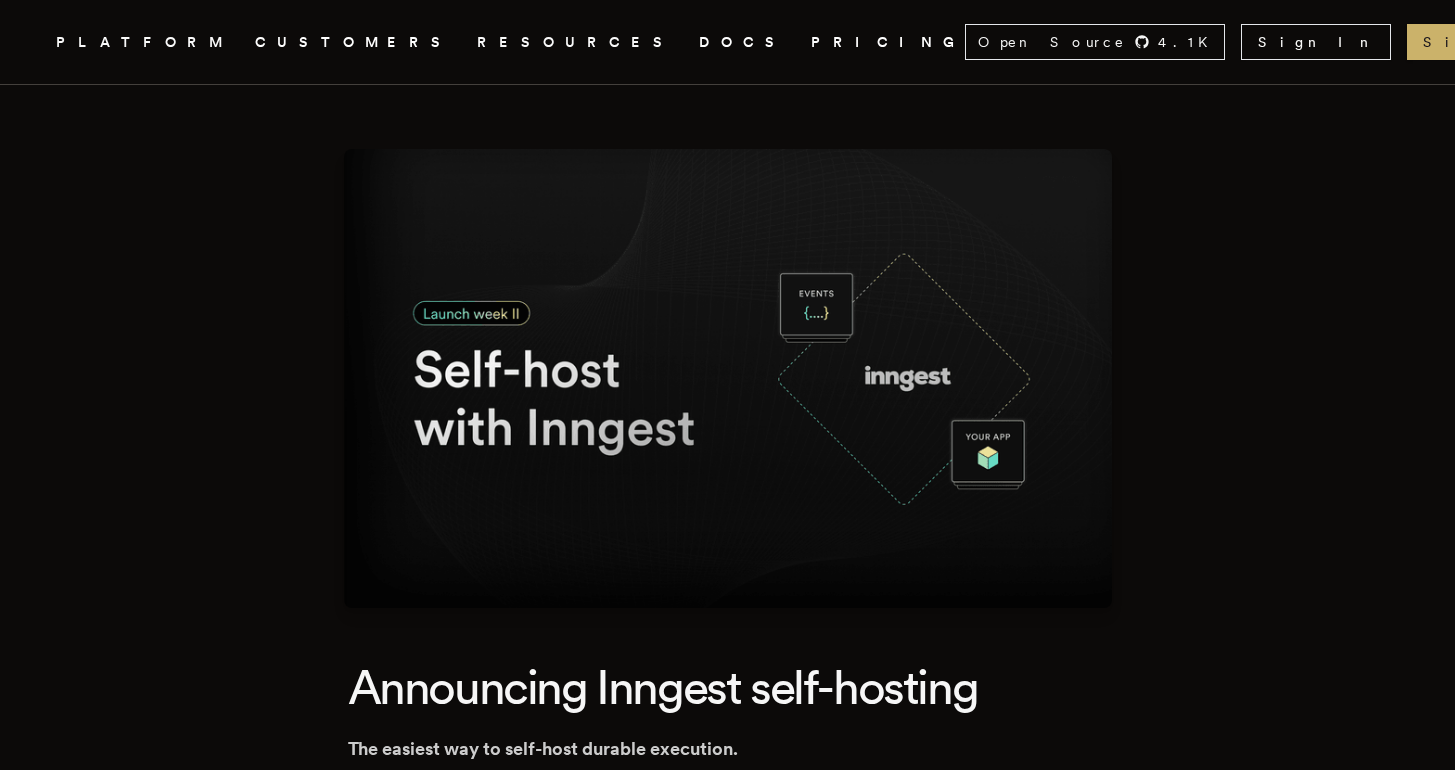 click at bounding box center [728, 378] 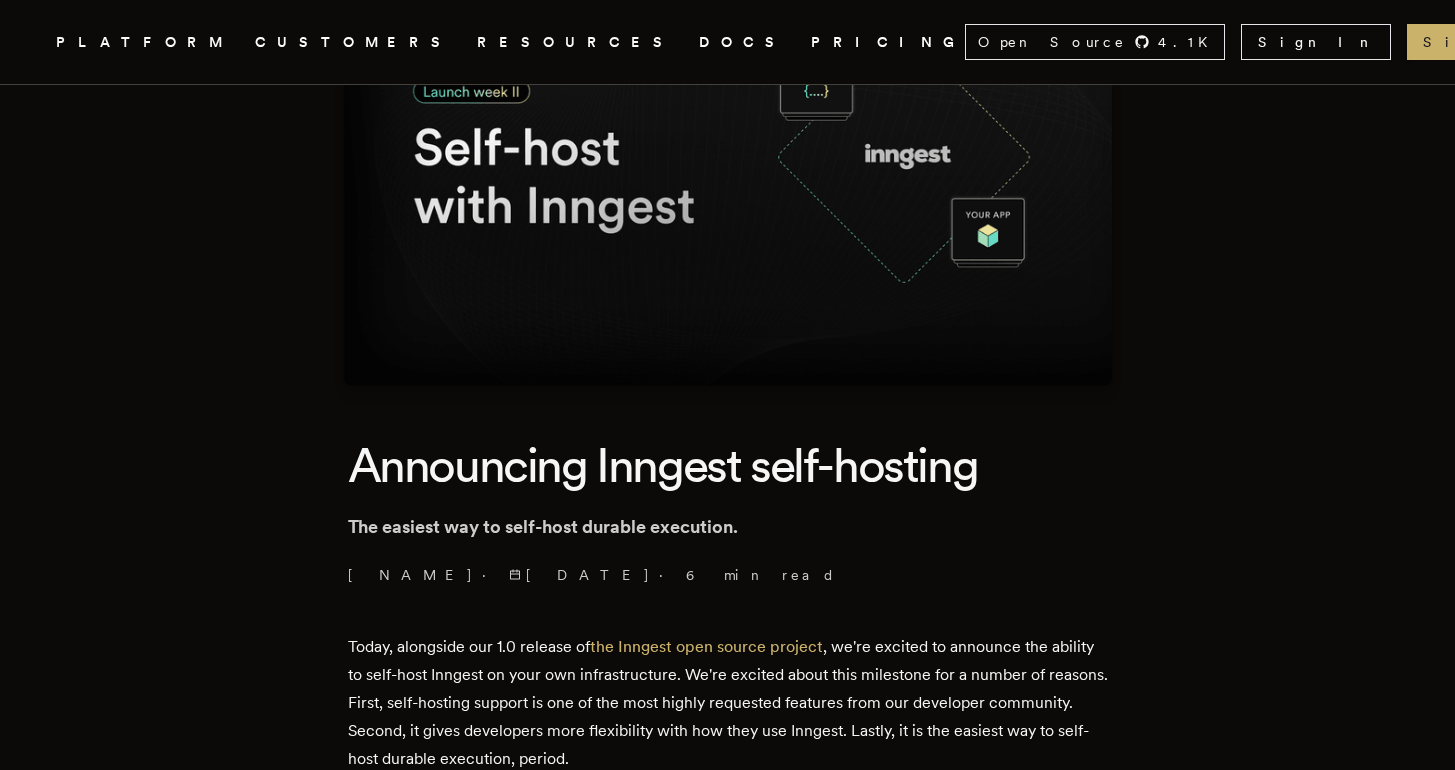 scroll, scrollTop: 268, scrollLeft: 0, axis: vertical 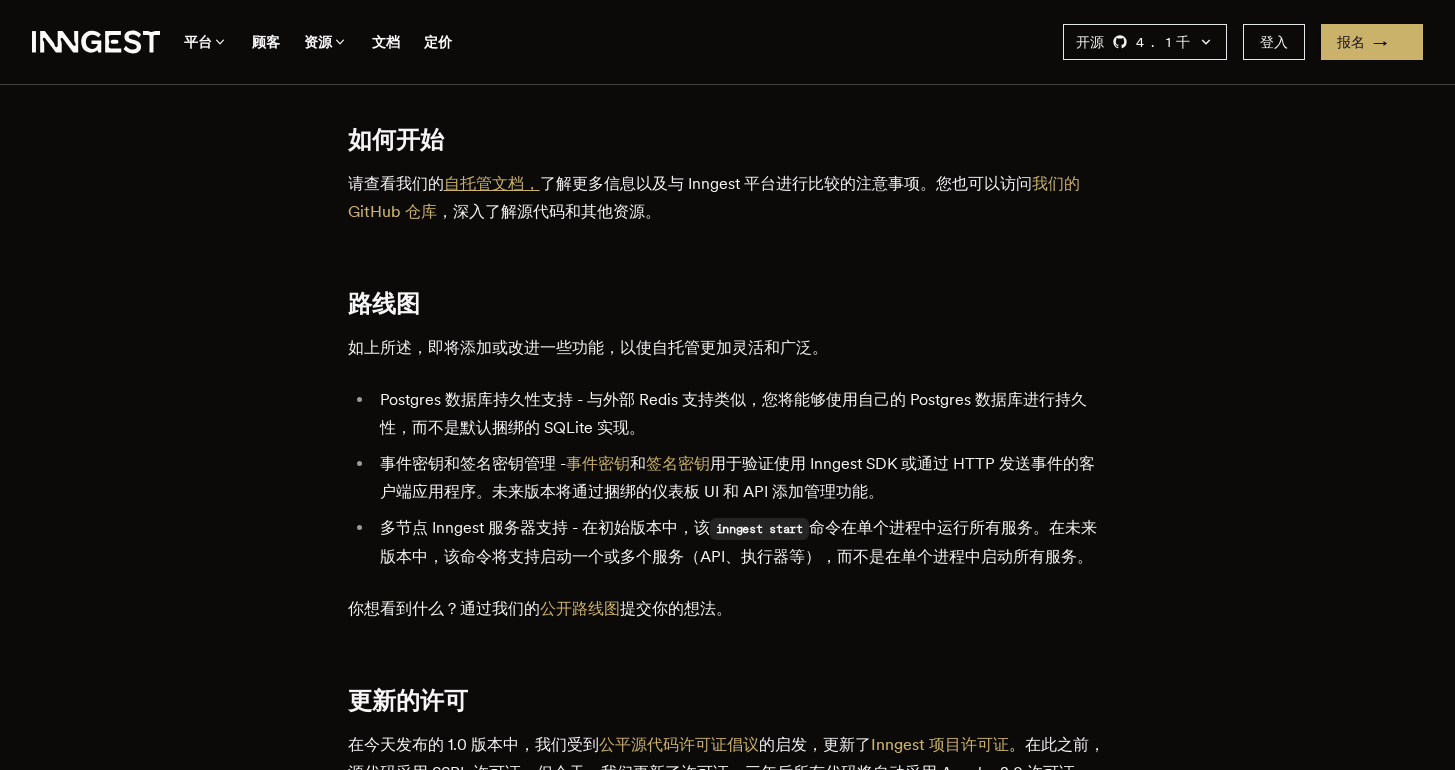 click on "自托管文档，" at bounding box center (492, 183) 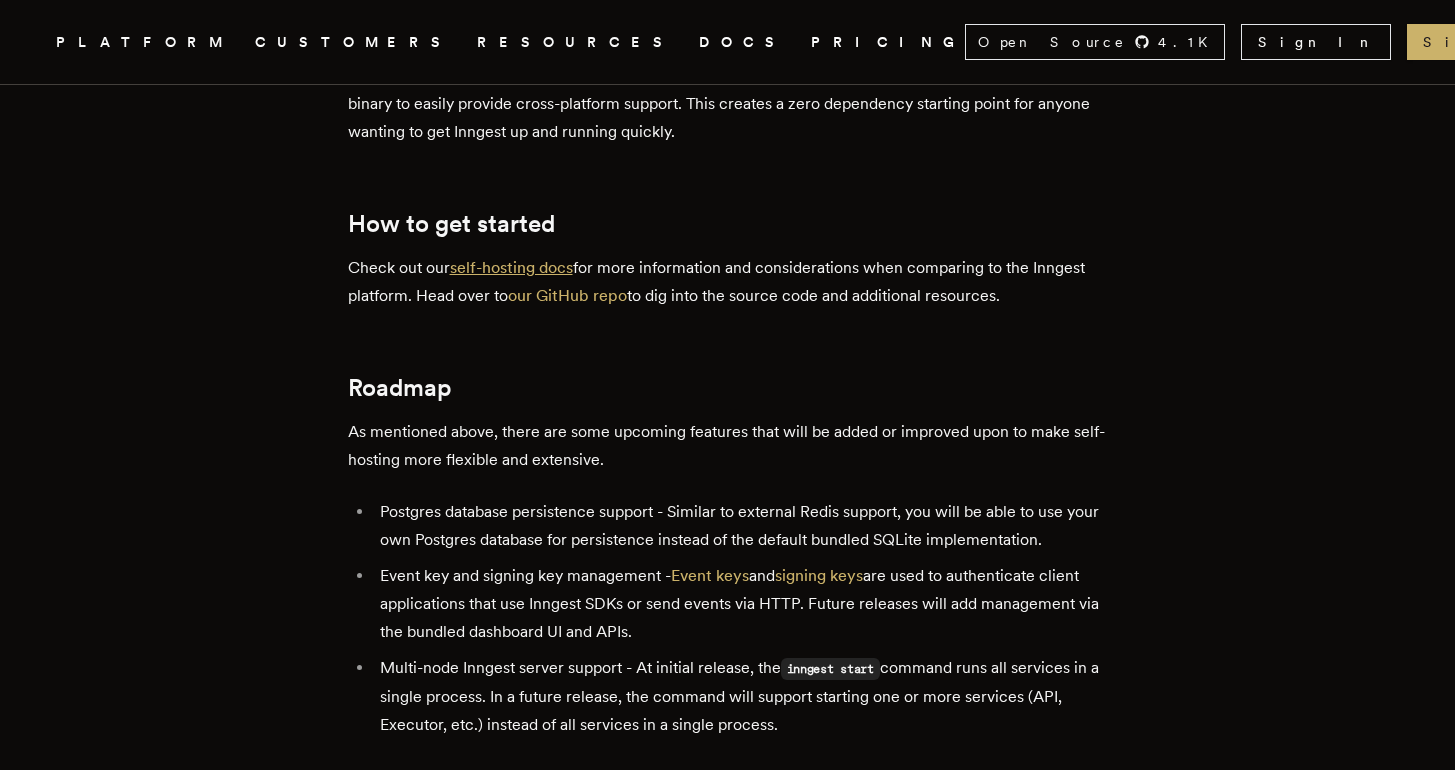 scroll, scrollTop: 3176, scrollLeft: 0, axis: vertical 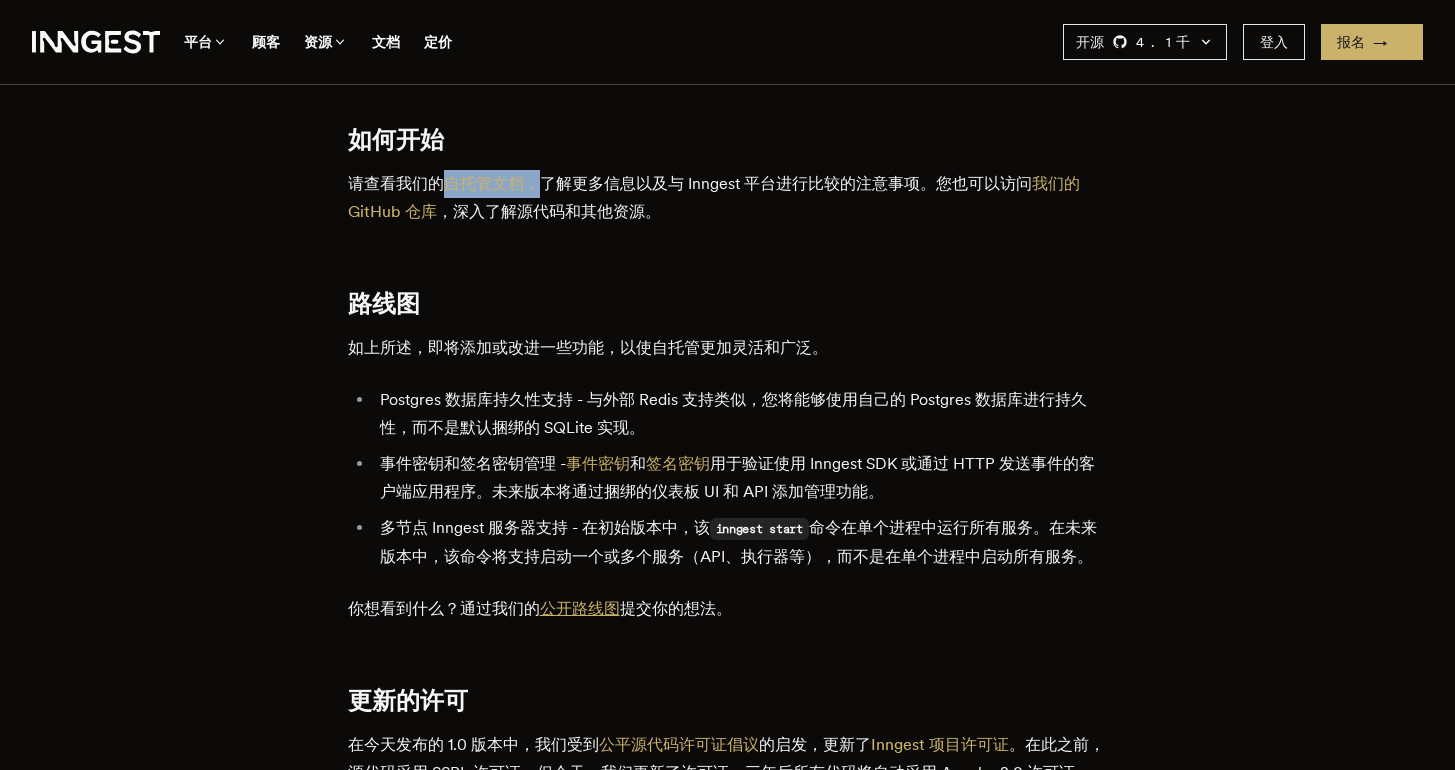 click on "公开路线图" at bounding box center [580, 608] 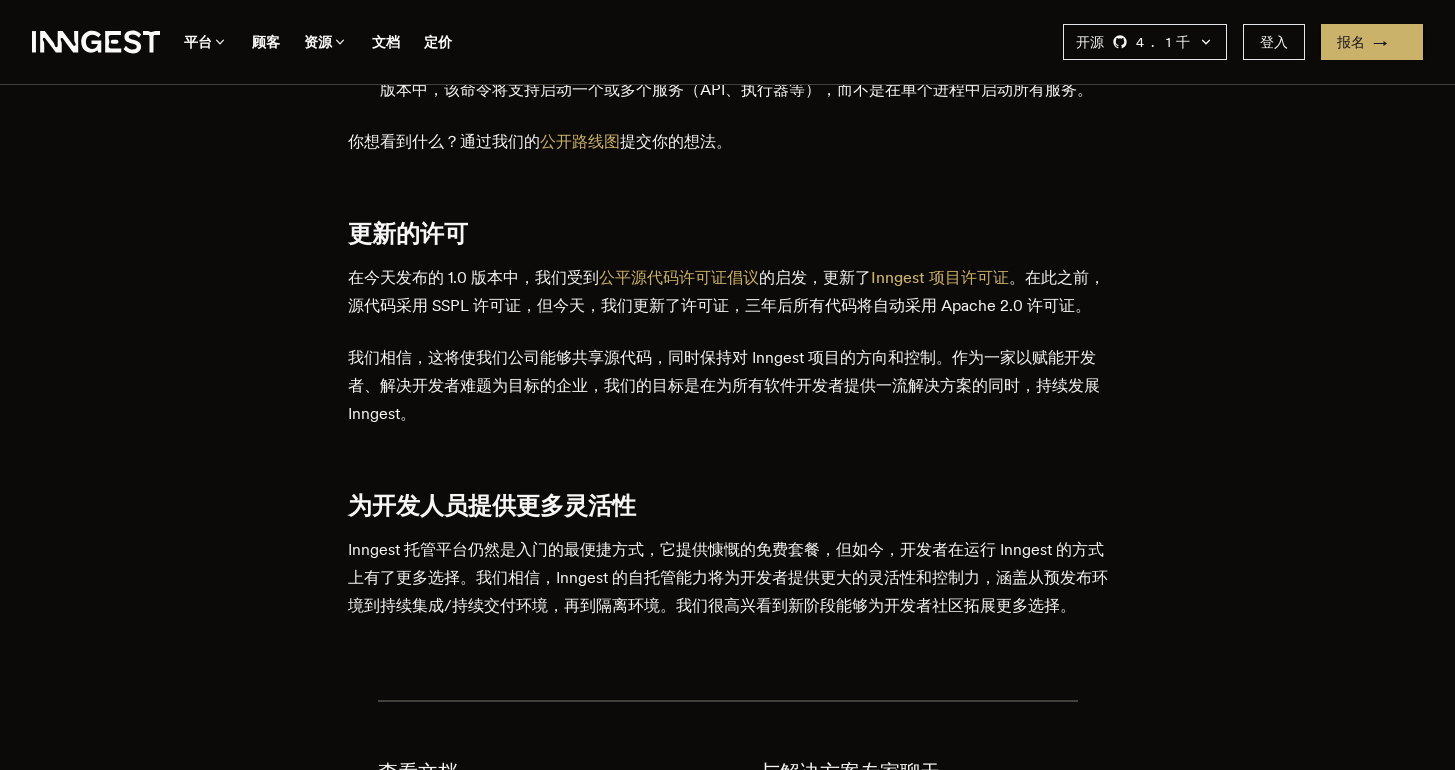scroll, scrollTop: 3652, scrollLeft: 0, axis: vertical 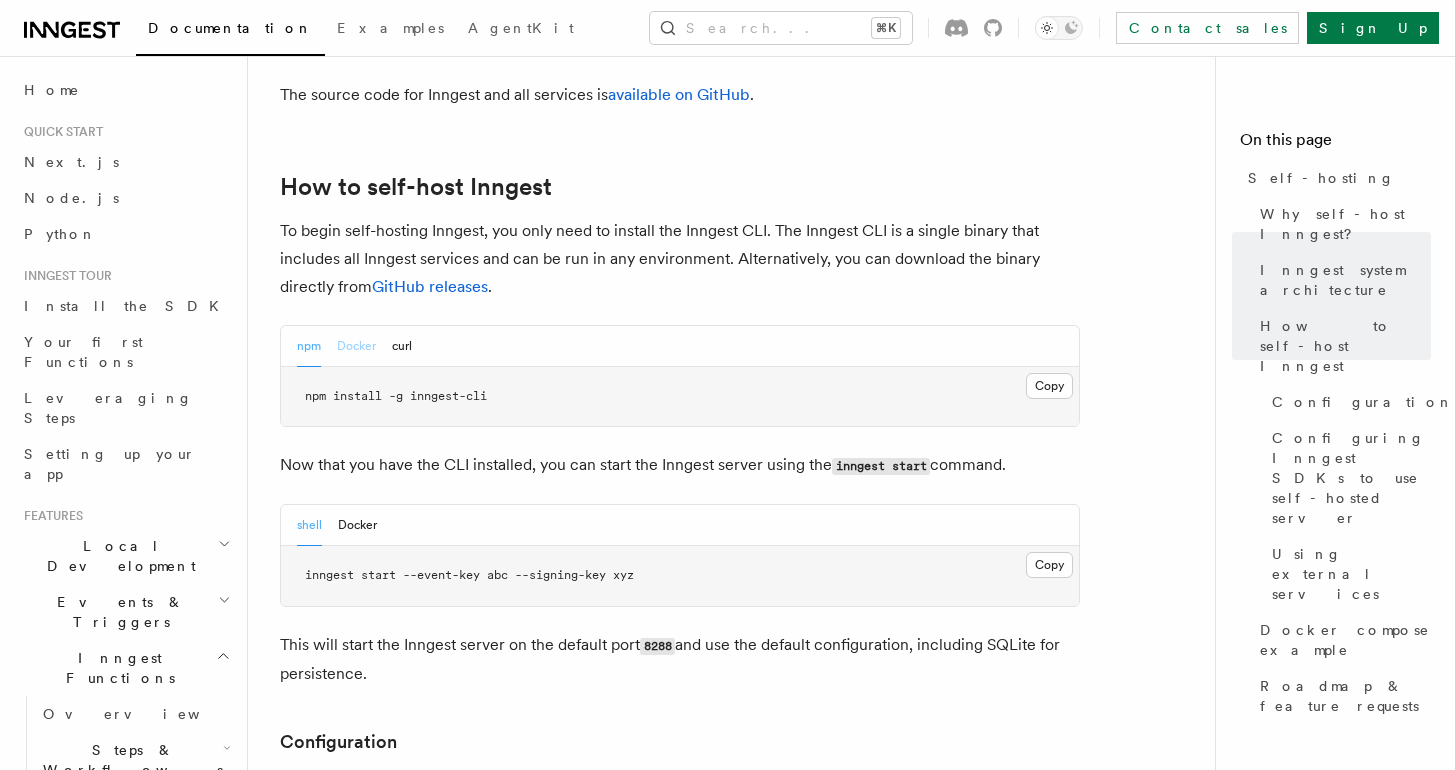 click on "Docker" at bounding box center (356, 346) 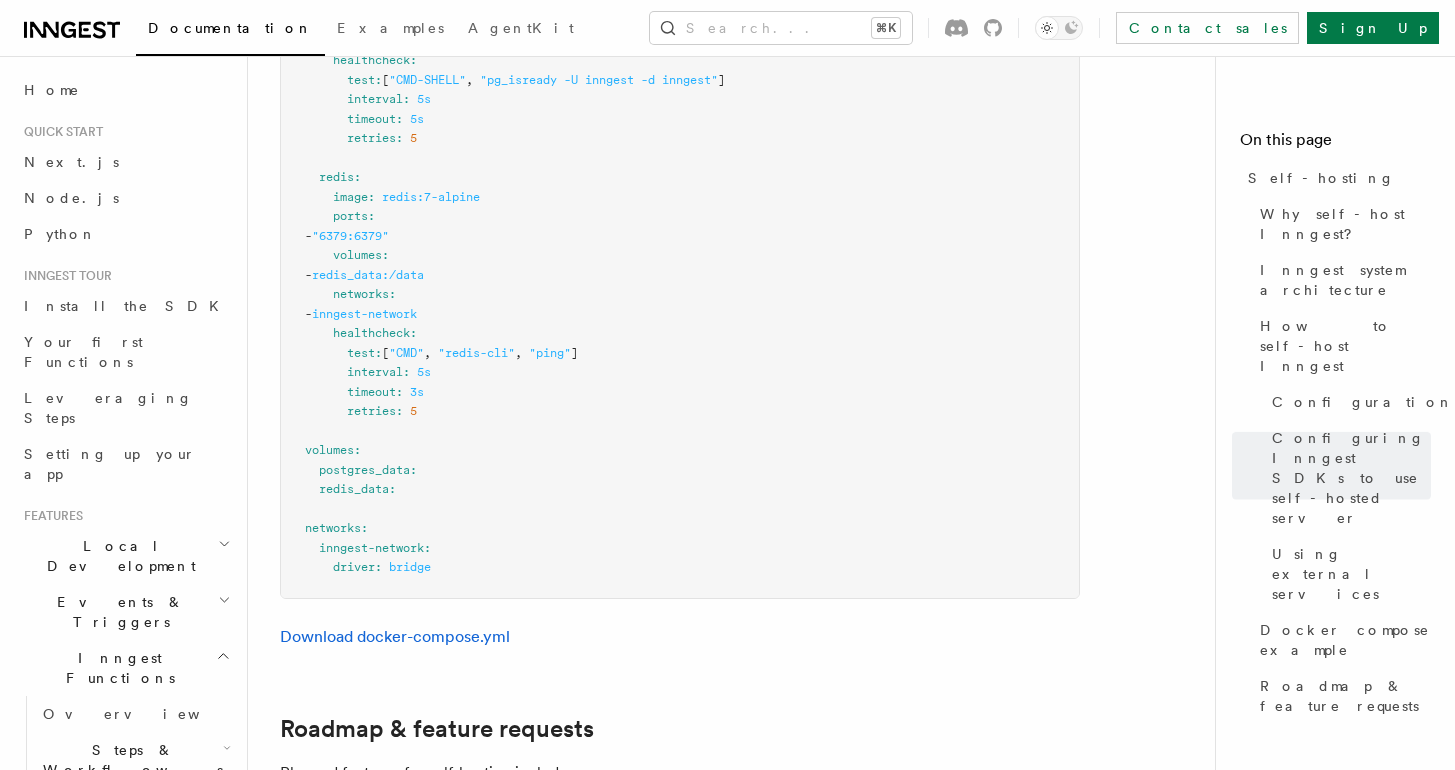 scroll, scrollTop: 6563, scrollLeft: 0, axis: vertical 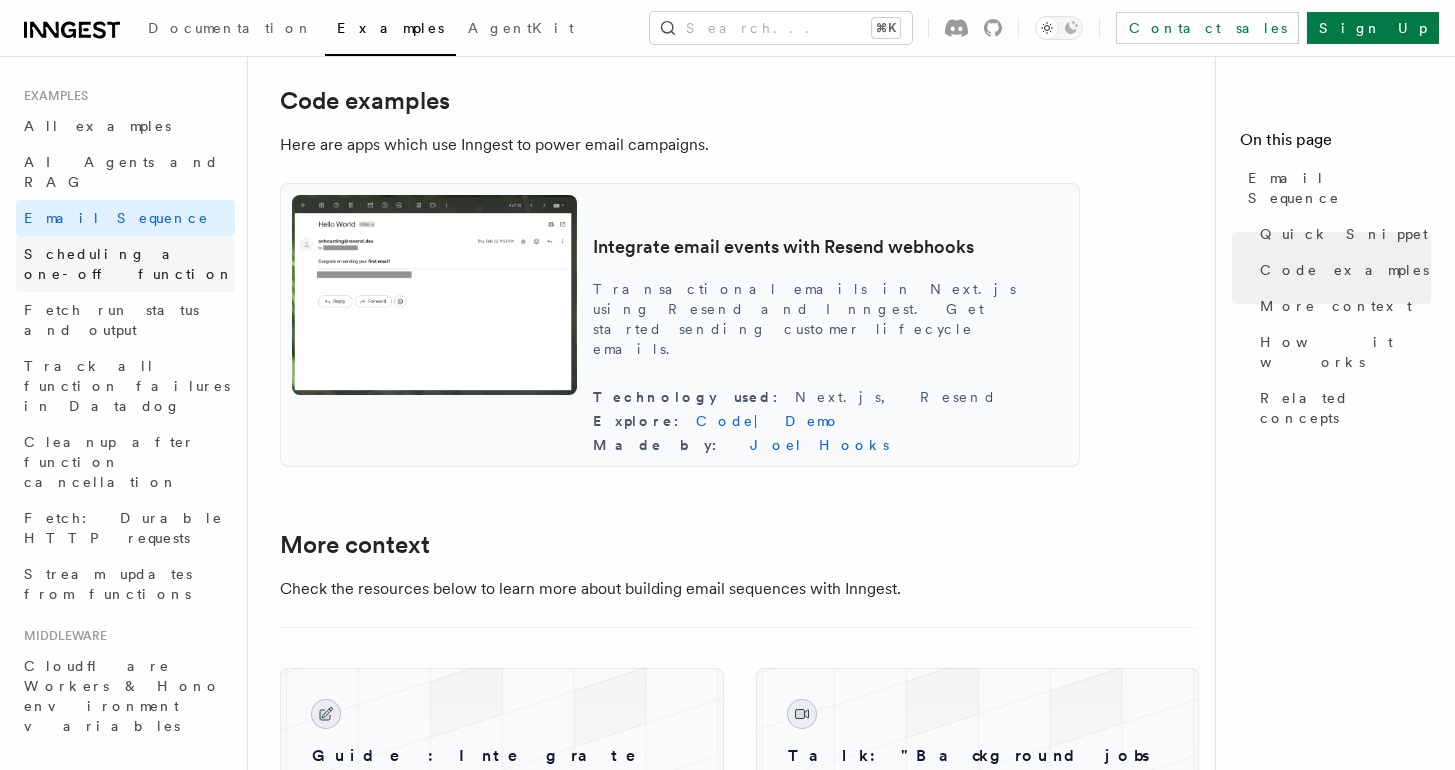 click on "Scheduling a one-off function" at bounding box center (129, 264) 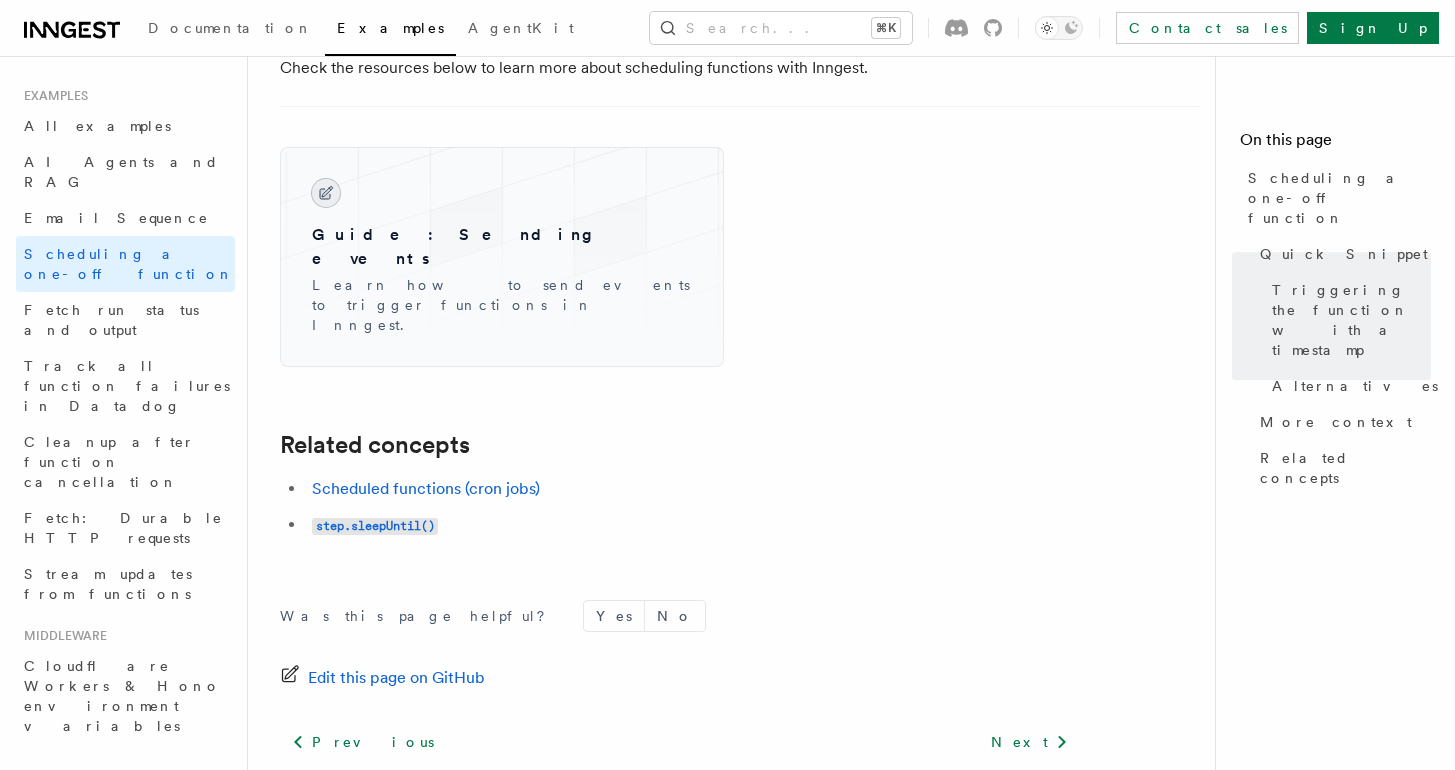 scroll, scrollTop: 1674, scrollLeft: 0, axis: vertical 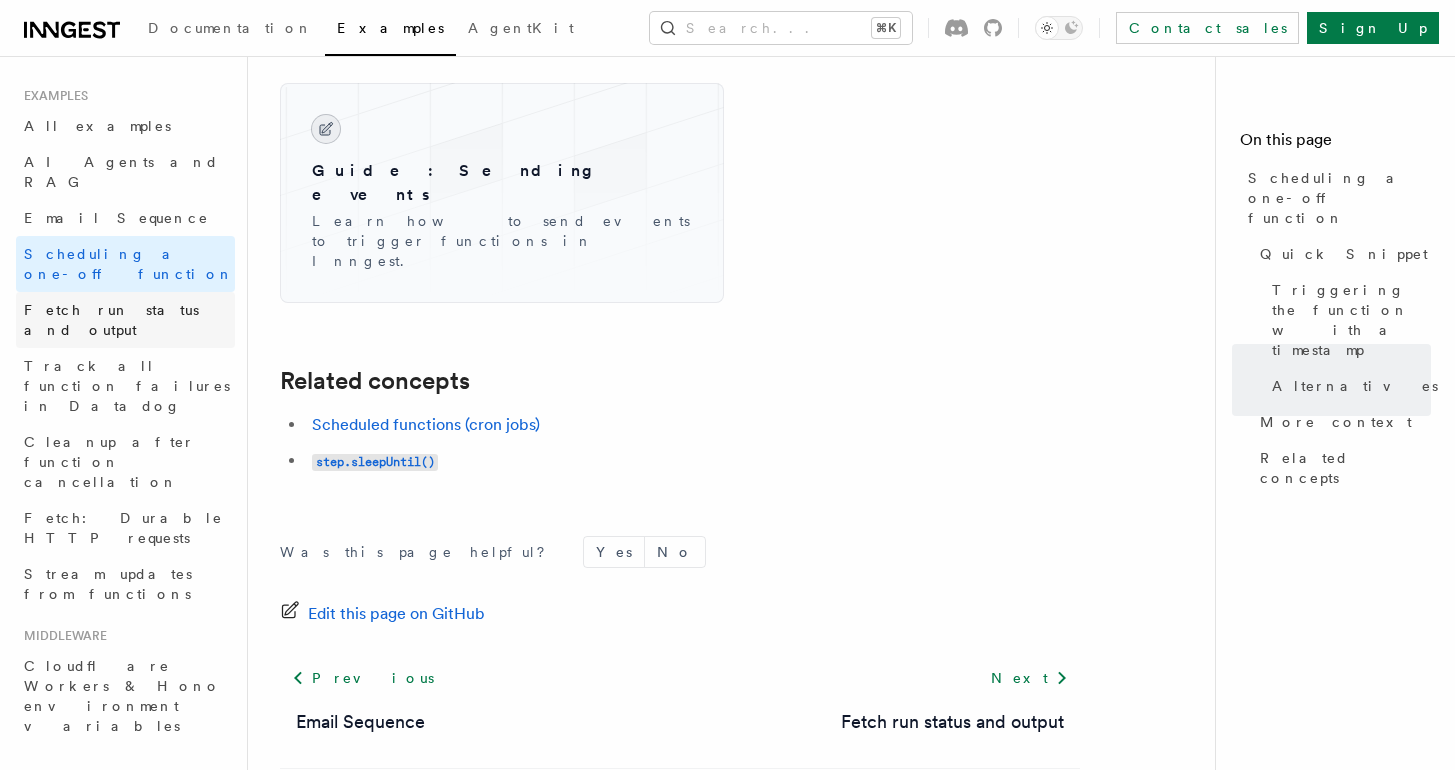 click on "Fetch run status and output" at bounding box center (125, 320) 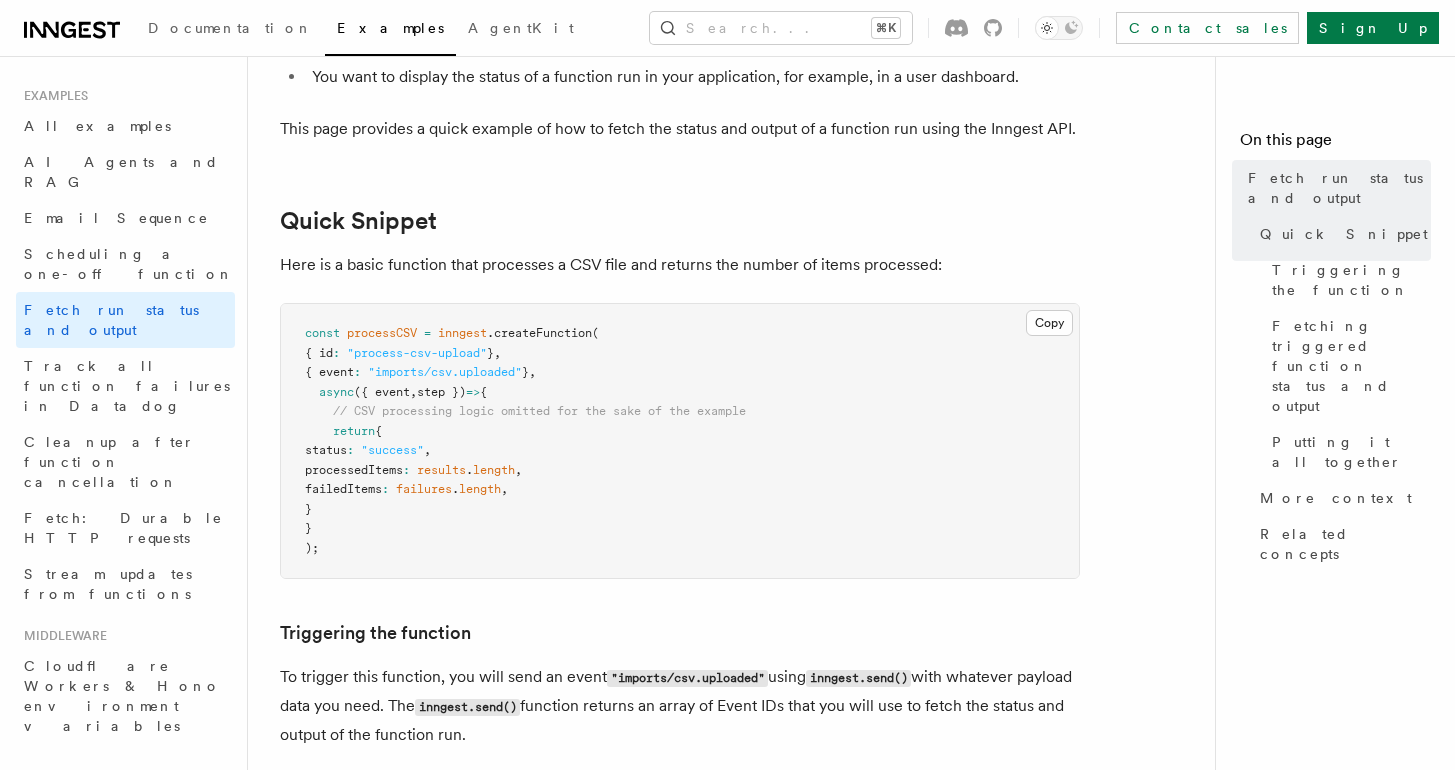 scroll, scrollTop: 211, scrollLeft: 0, axis: vertical 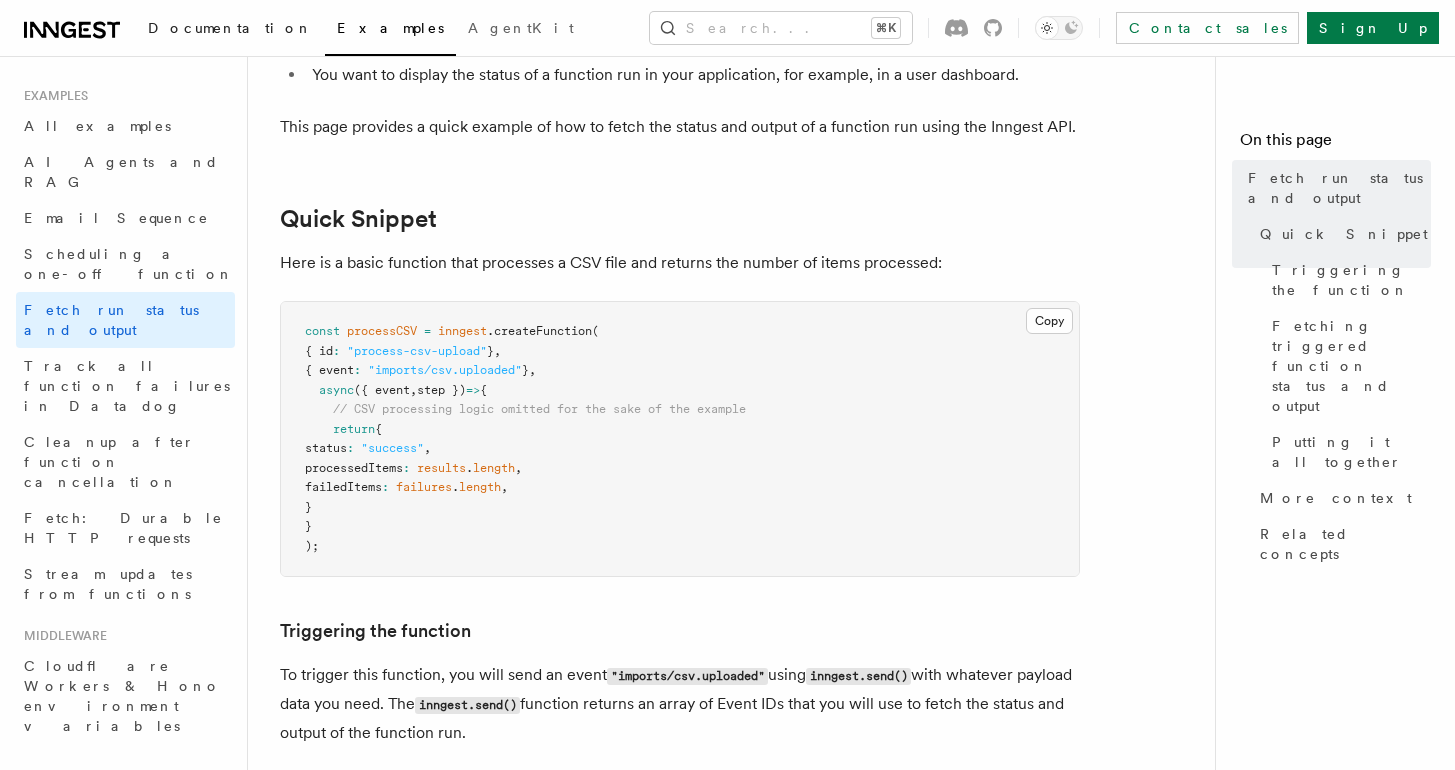 click on "Documentation" at bounding box center (230, 28) 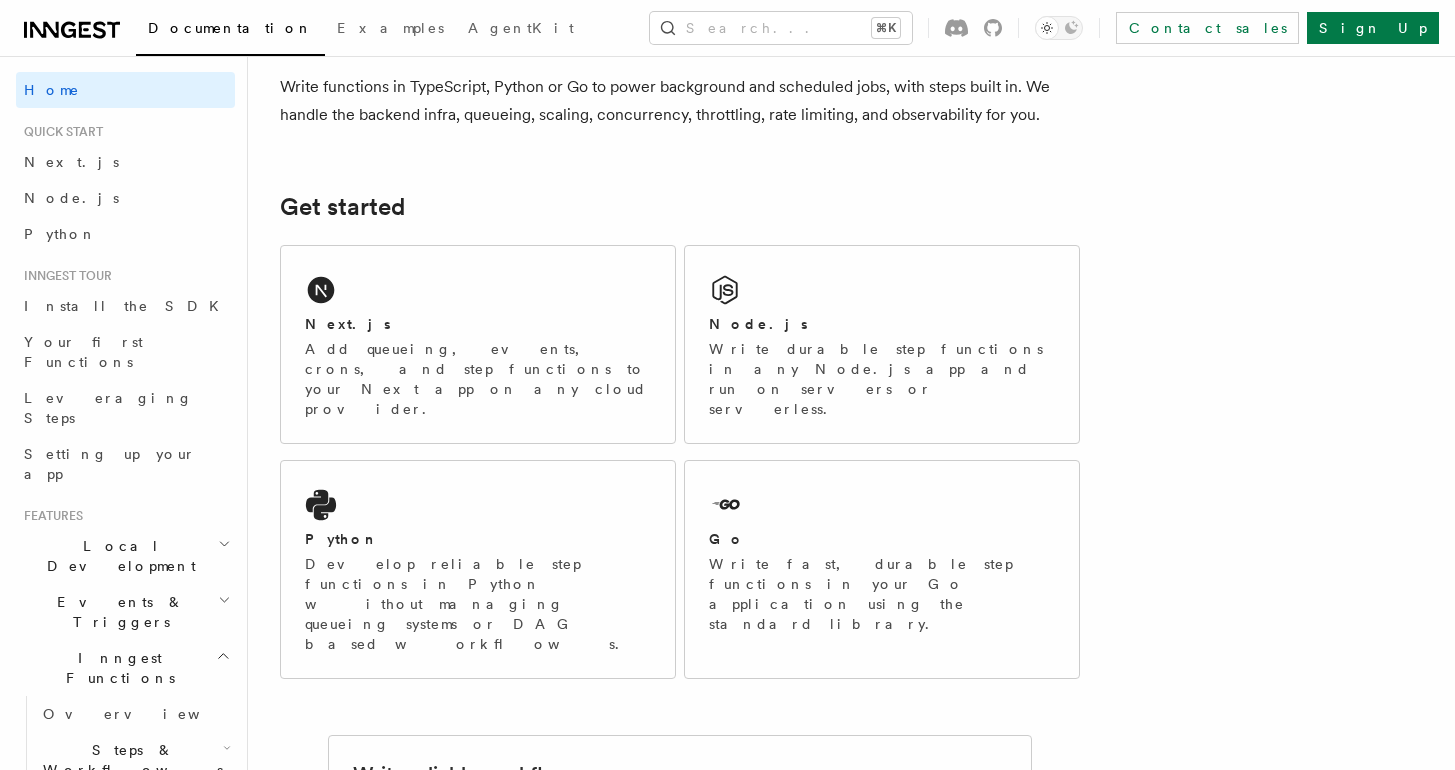 scroll, scrollTop: 170, scrollLeft: 0, axis: vertical 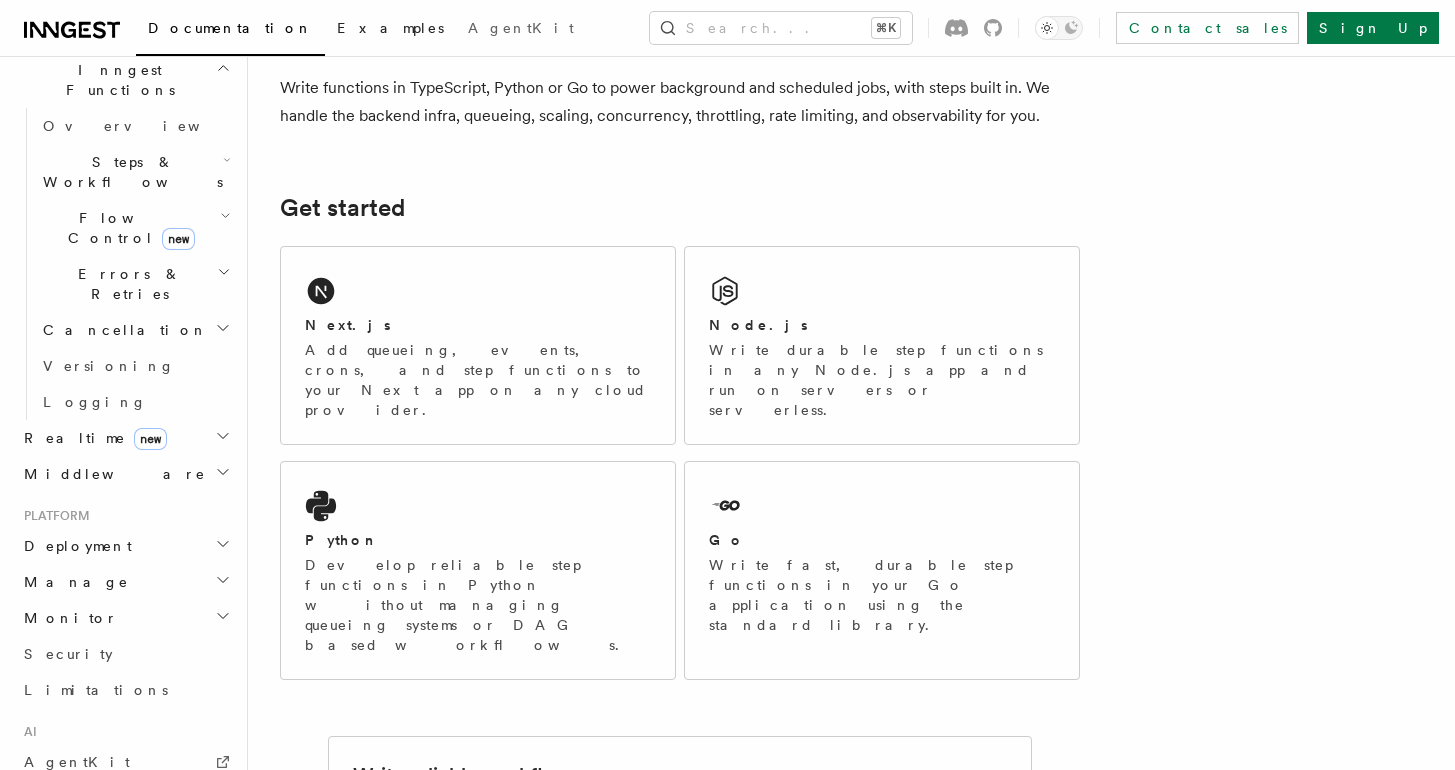 click on "Examples" at bounding box center (390, 30) 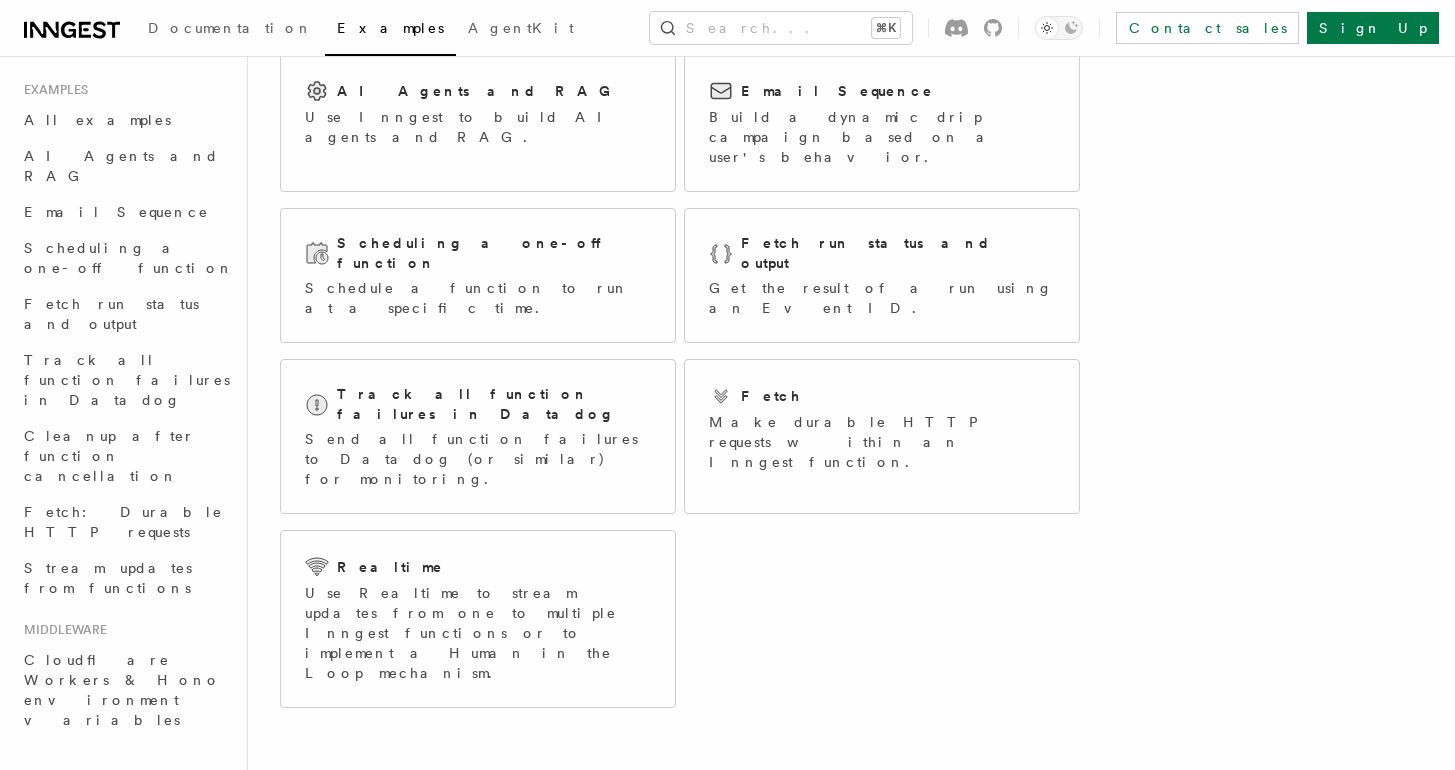 scroll, scrollTop: 0, scrollLeft: 0, axis: both 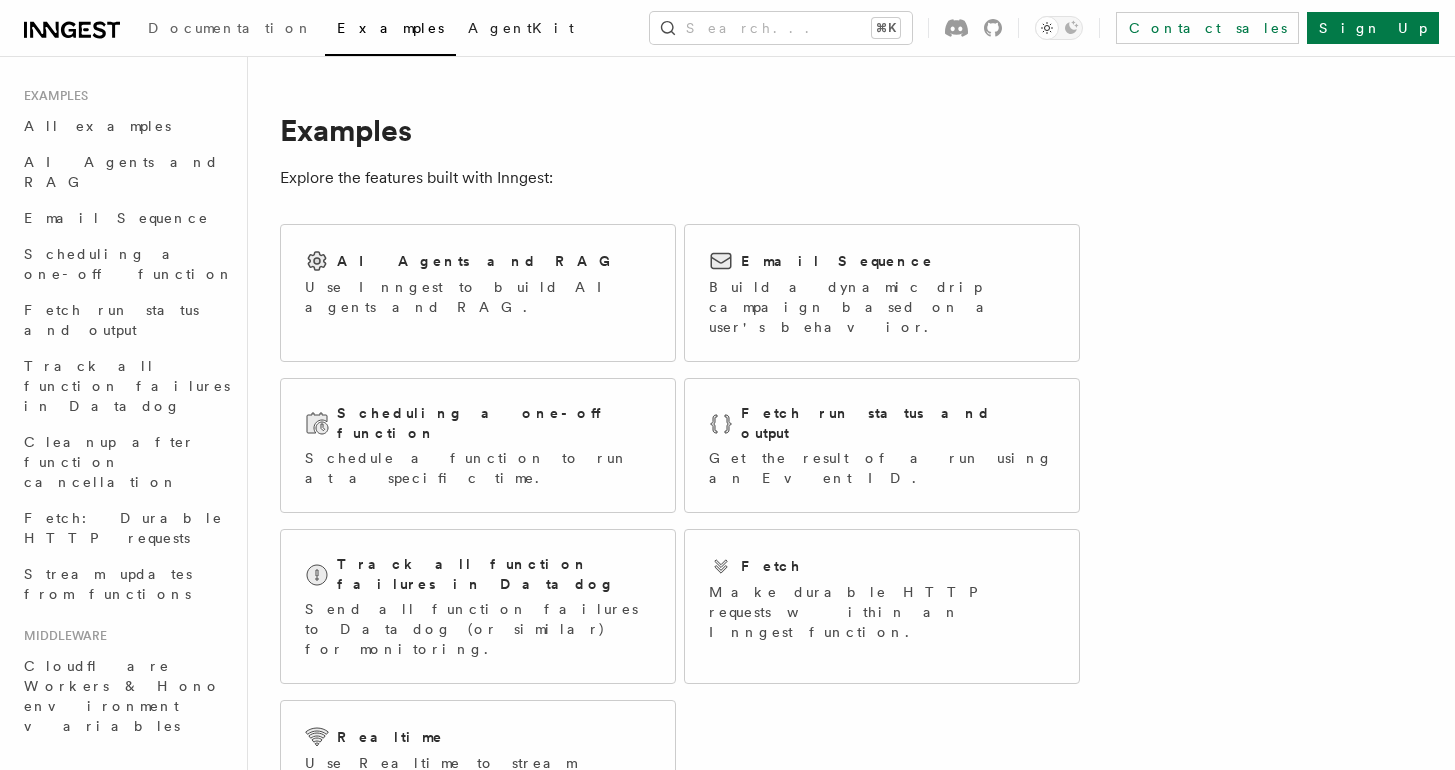 click on "AgentKit" at bounding box center (521, 28) 